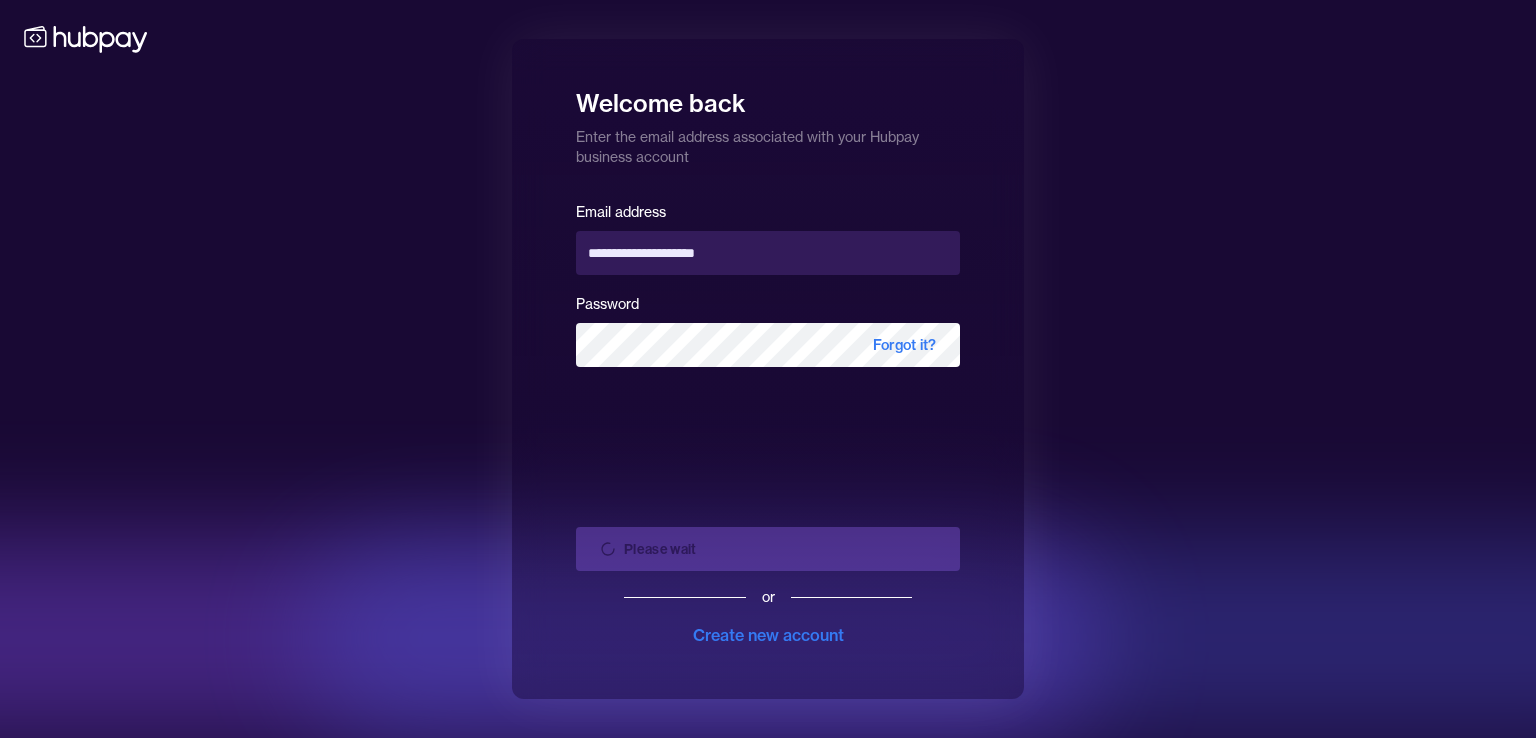 scroll, scrollTop: 0, scrollLeft: 0, axis: both 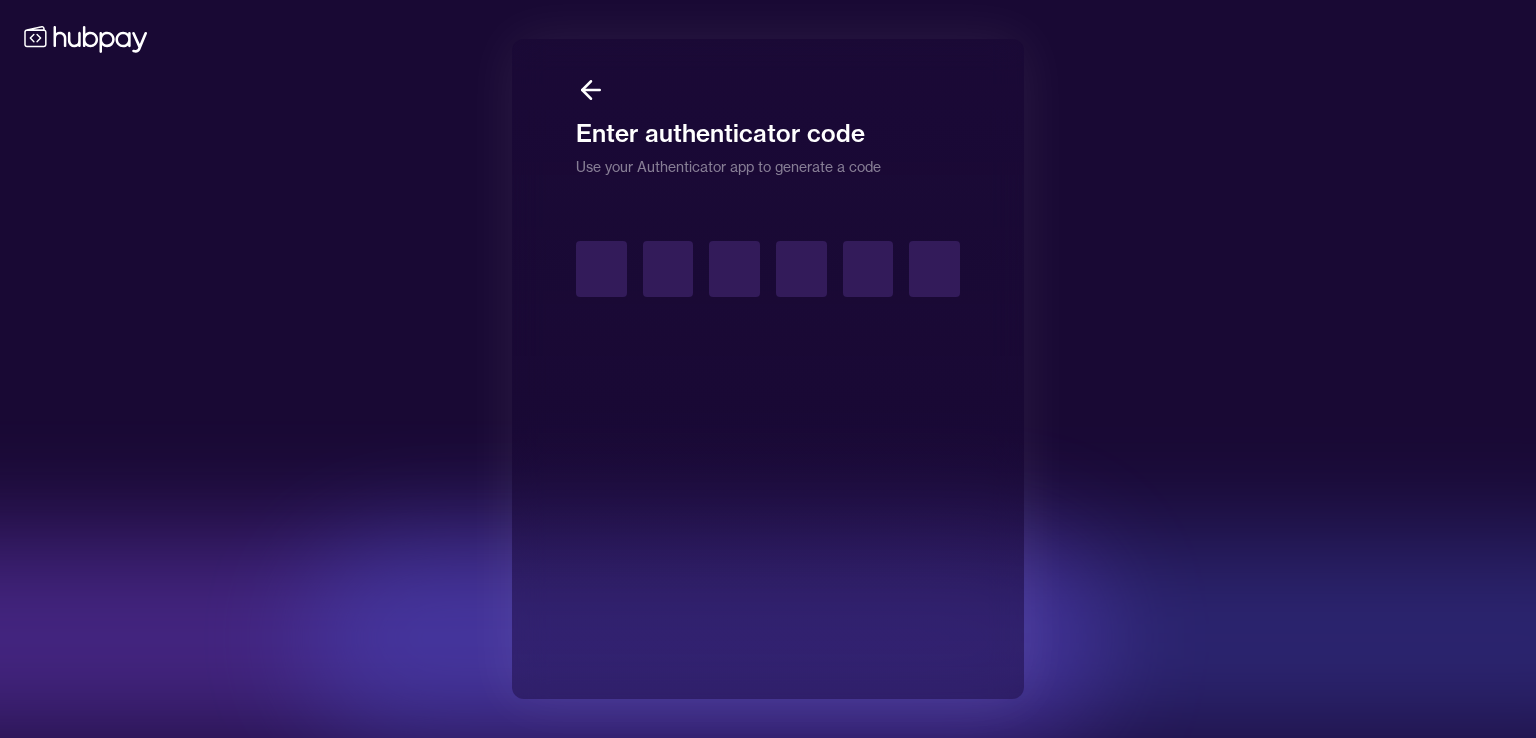 type on "*" 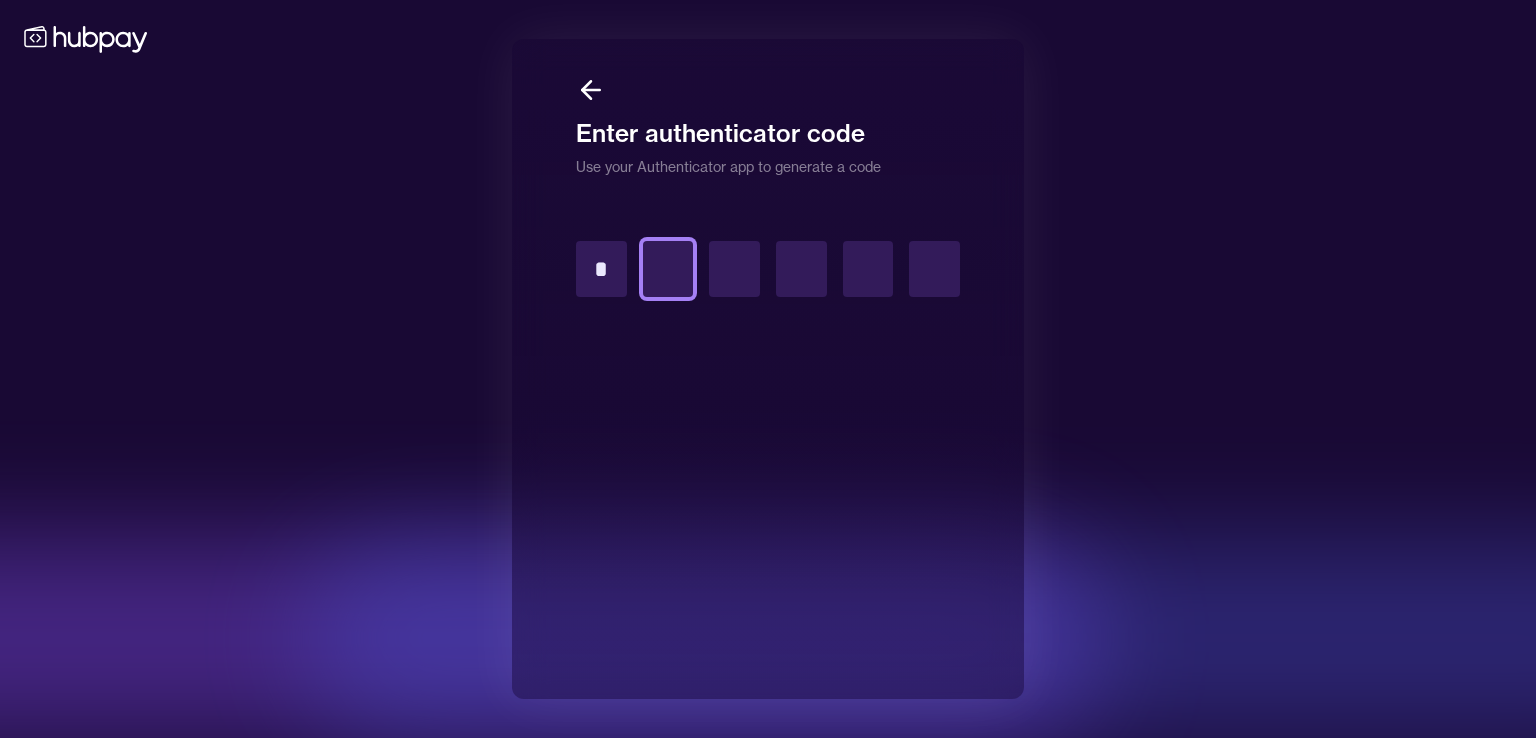type on "*" 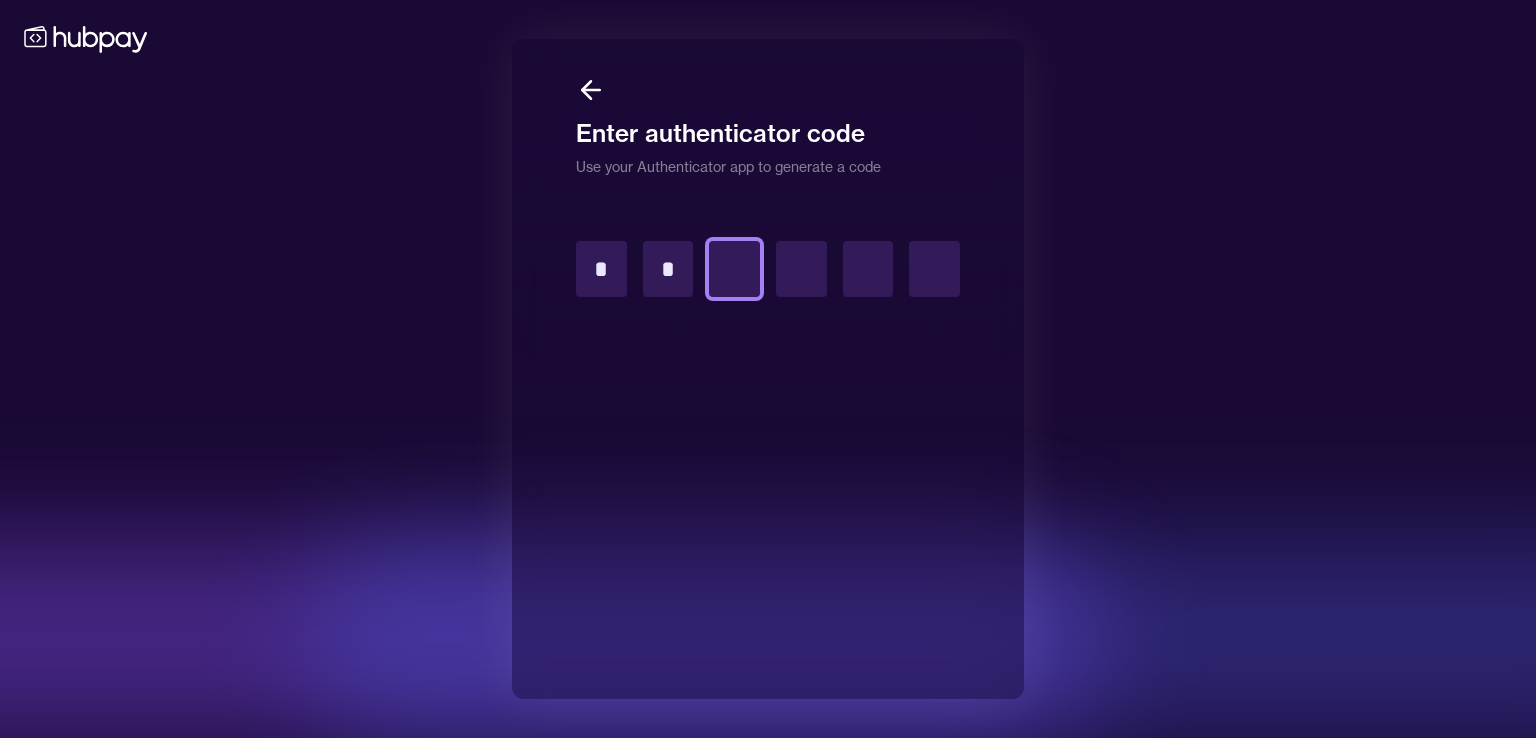 type on "*" 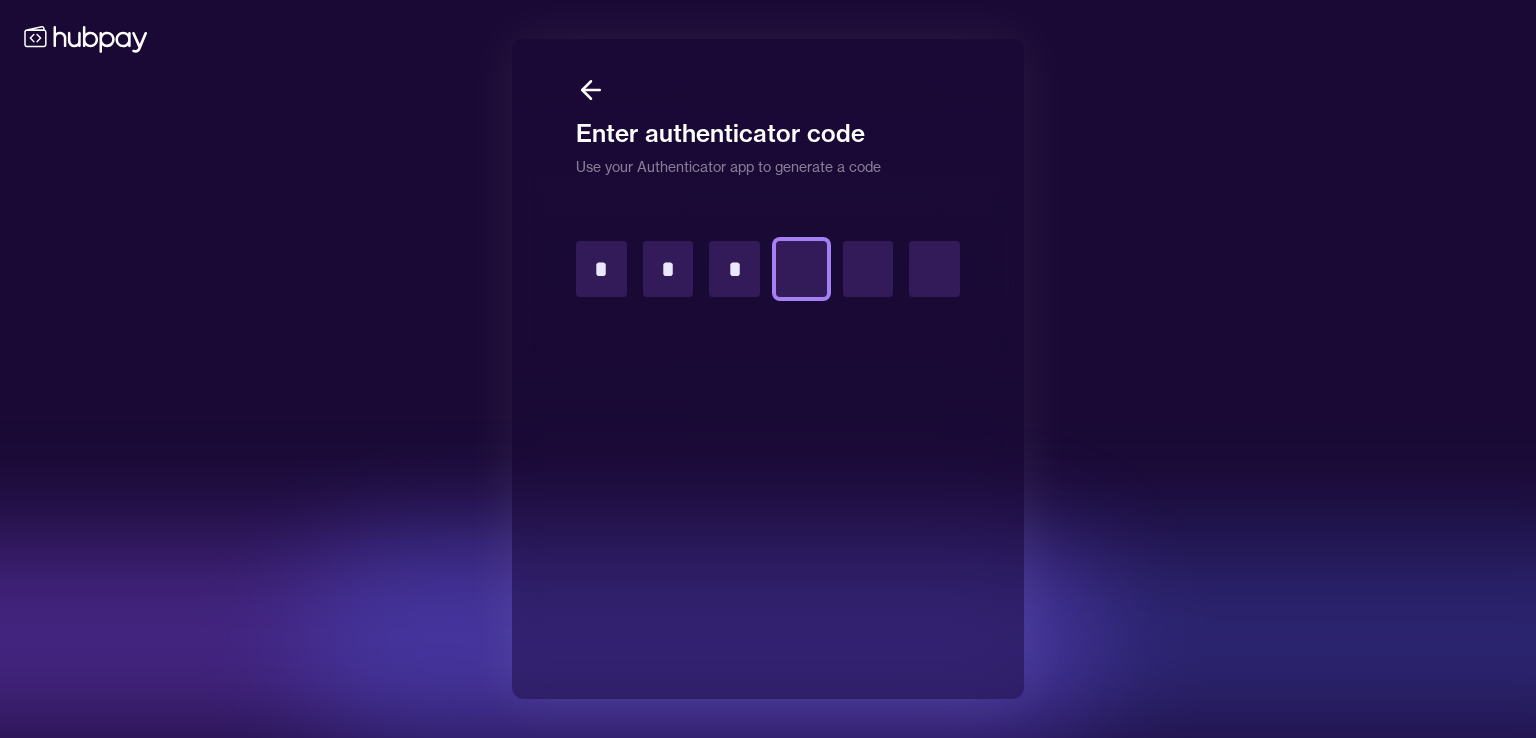 type on "*" 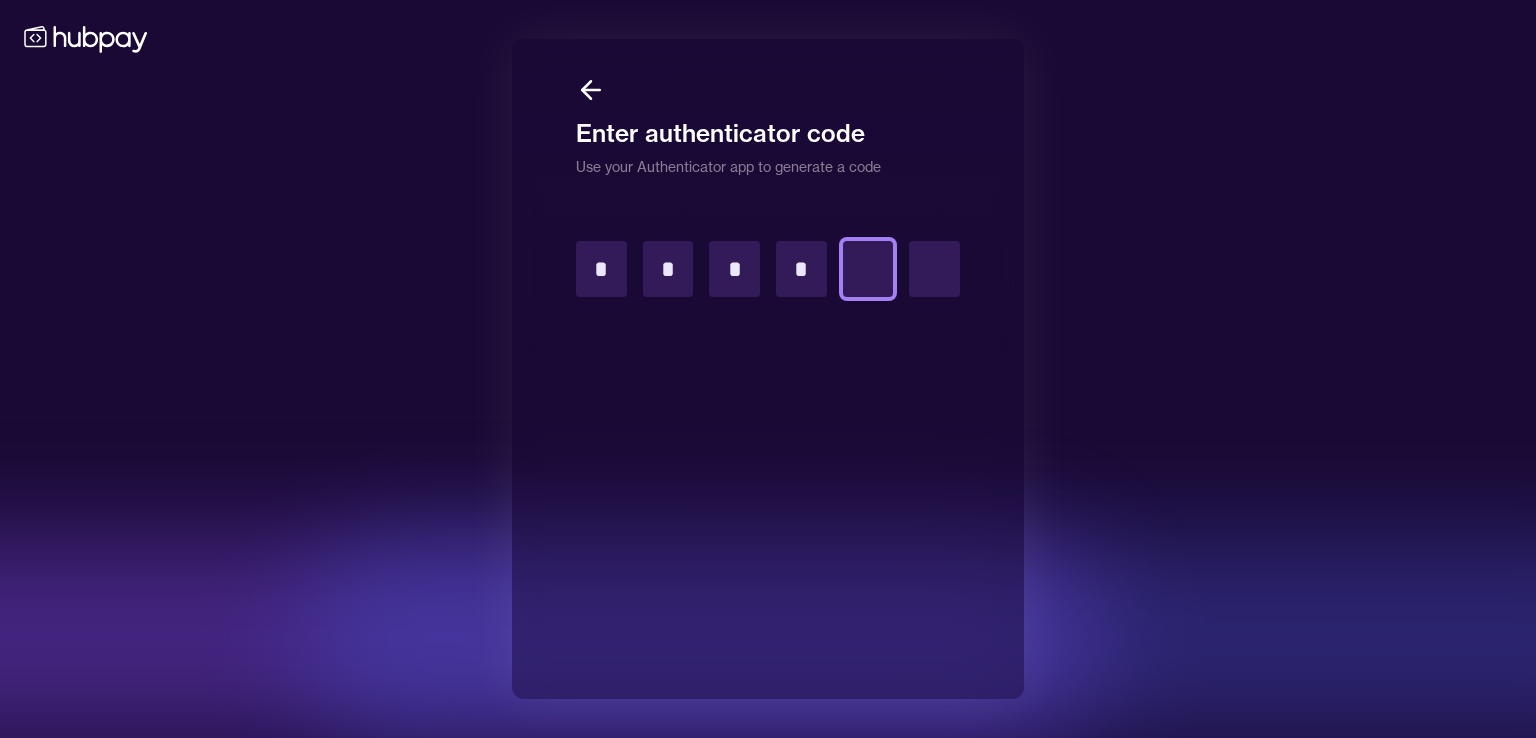 type on "*" 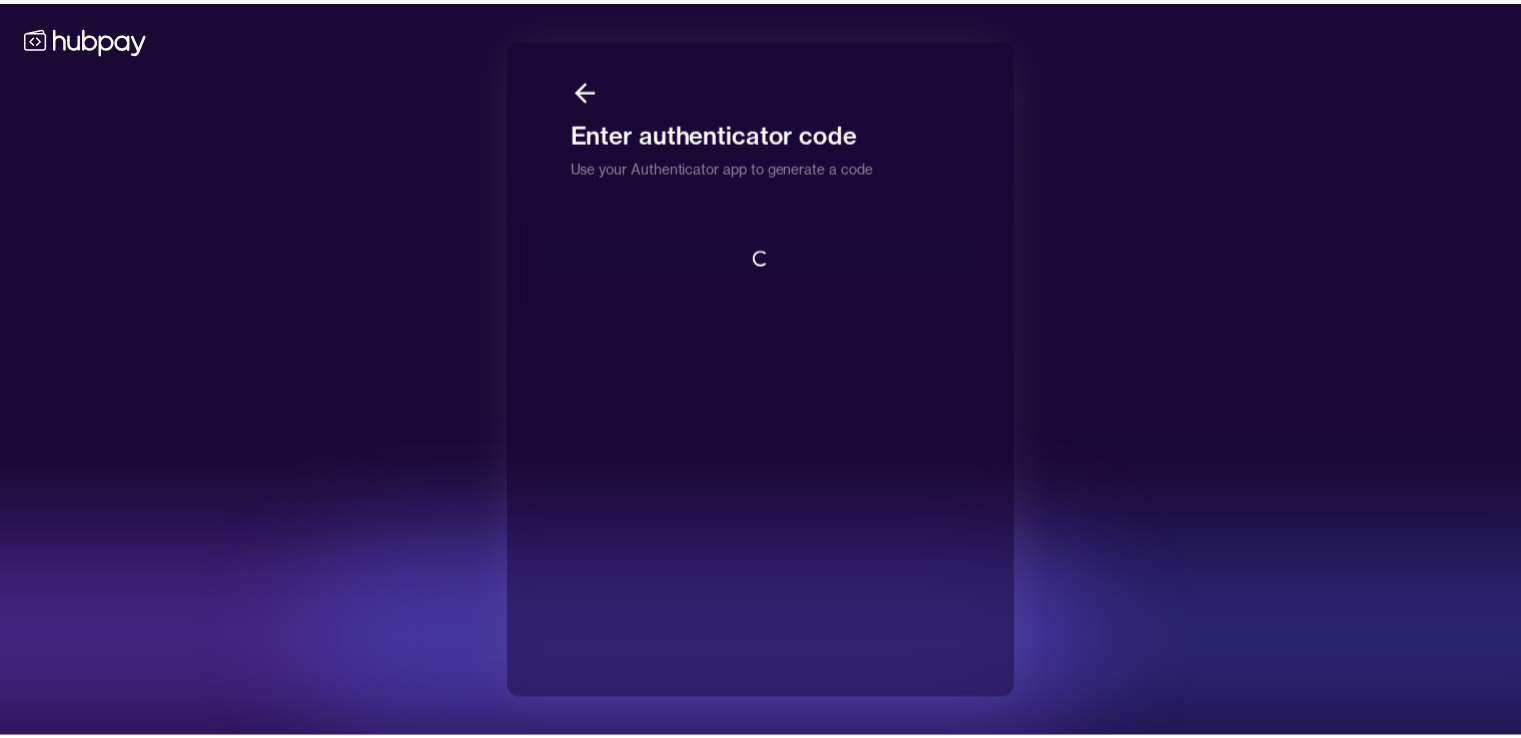 scroll, scrollTop: 0, scrollLeft: 0, axis: both 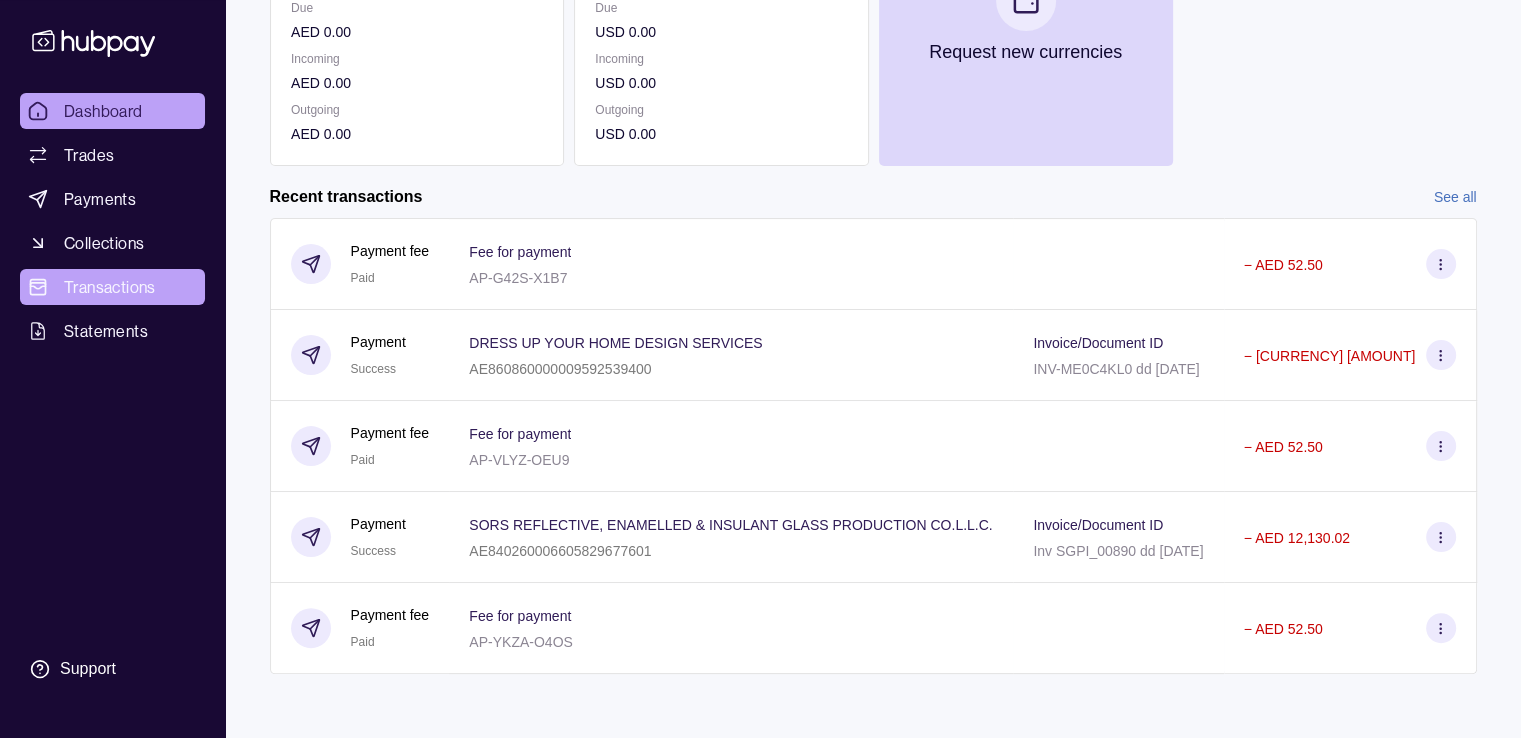 click on "Transactions" at bounding box center [110, 287] 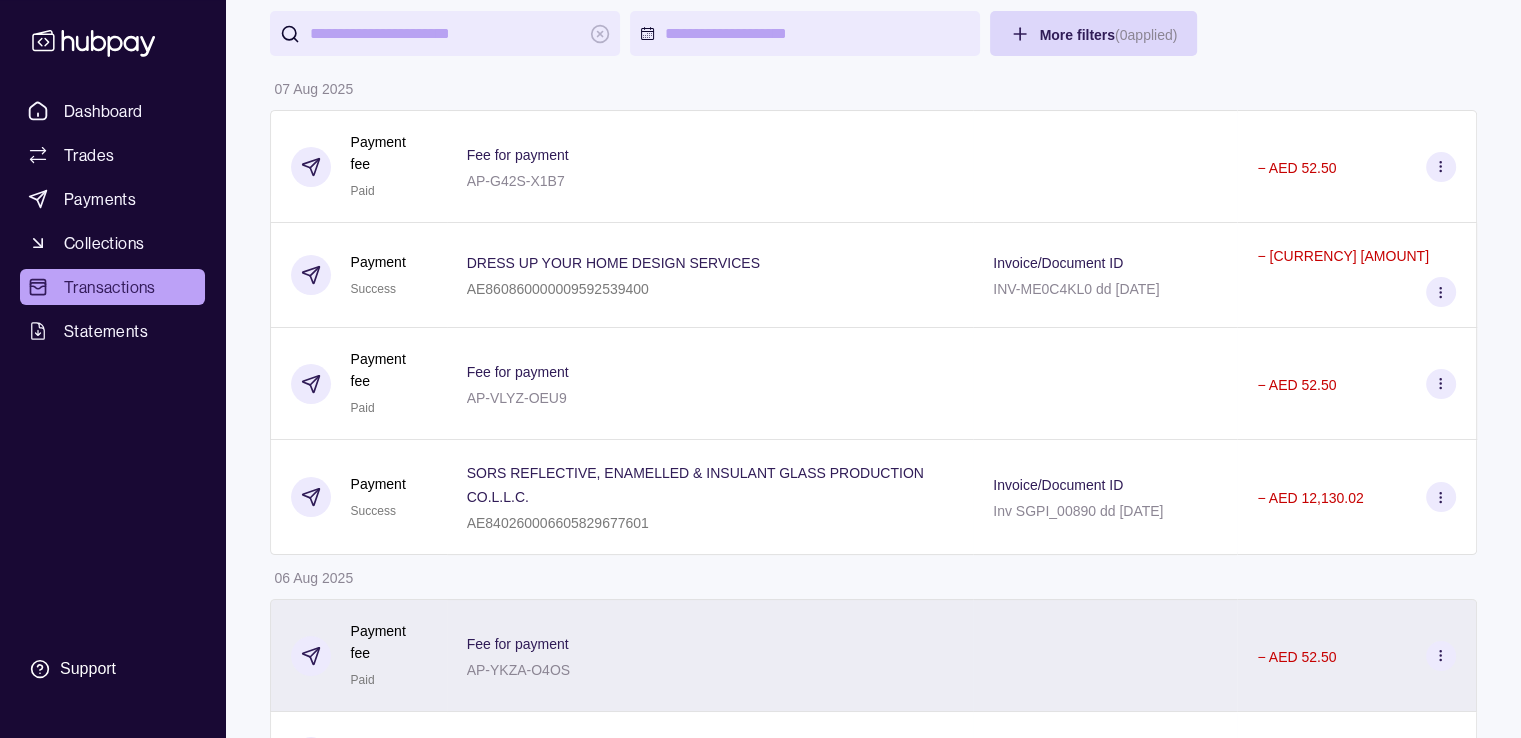 scroll, scrollTop: 0, scrollLeft: 0, axis: both 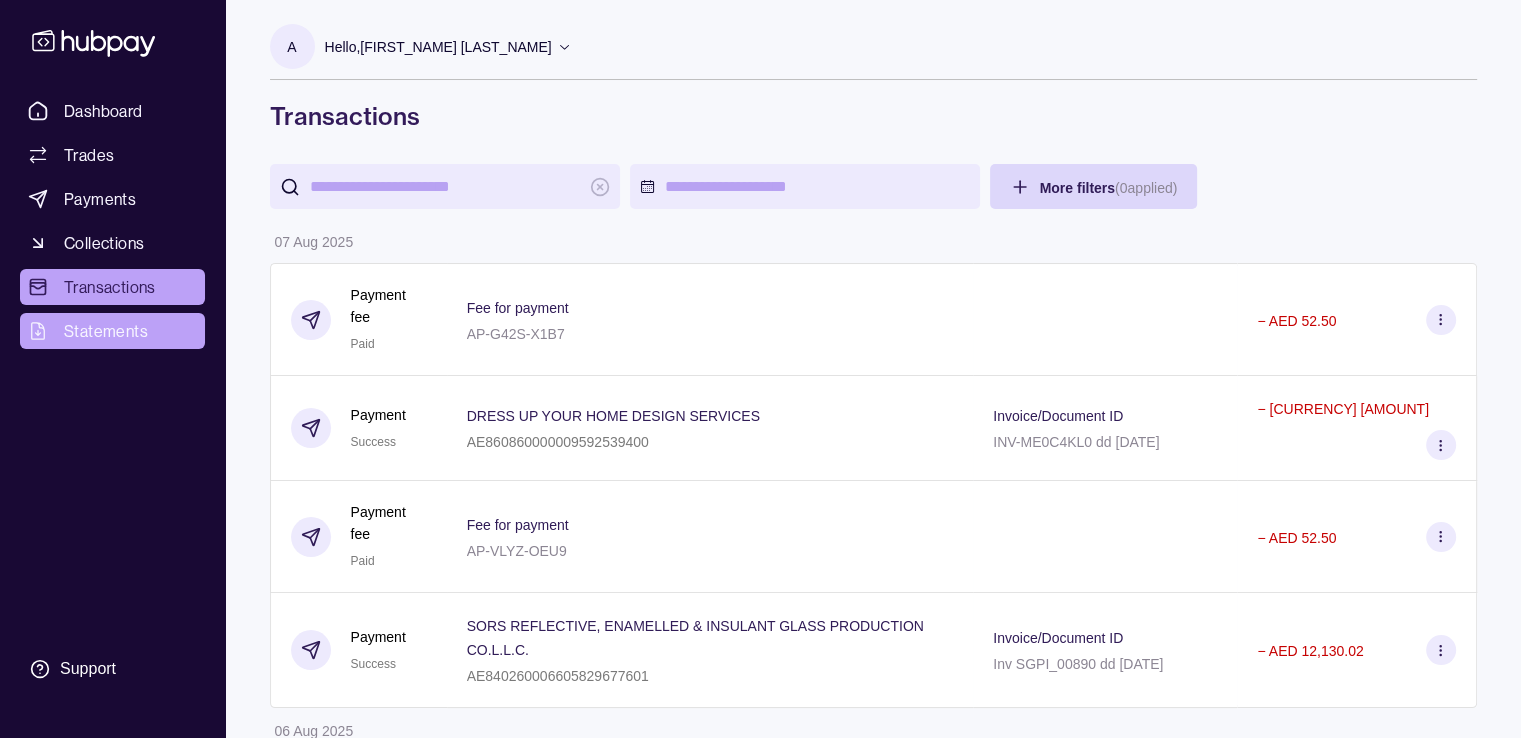 click on "Statements" at bounding box center (106, 331) 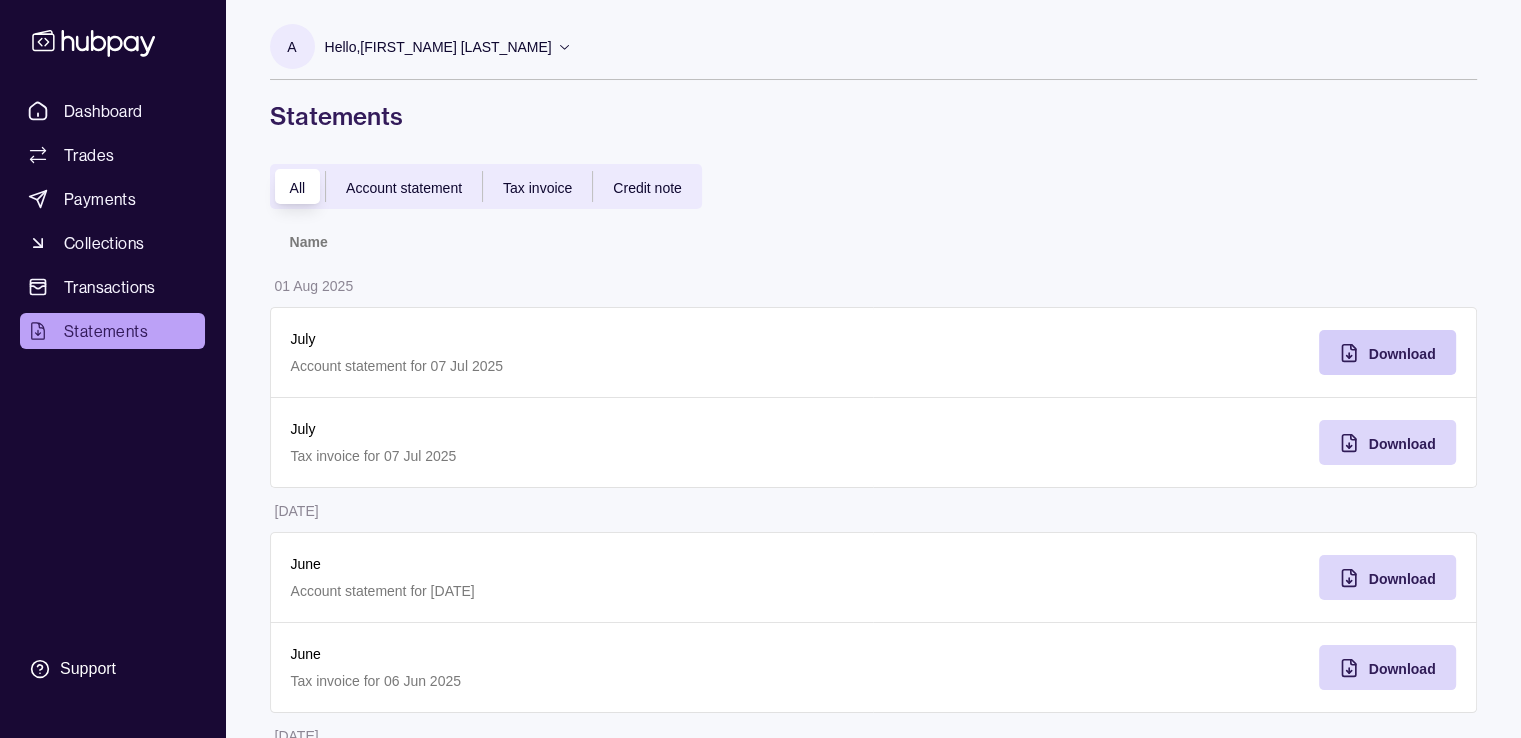 drag, startPoint x: 1406, startPoint y: 329, endPoint x: 1397, endPoint y: 352, distance: 24.698177 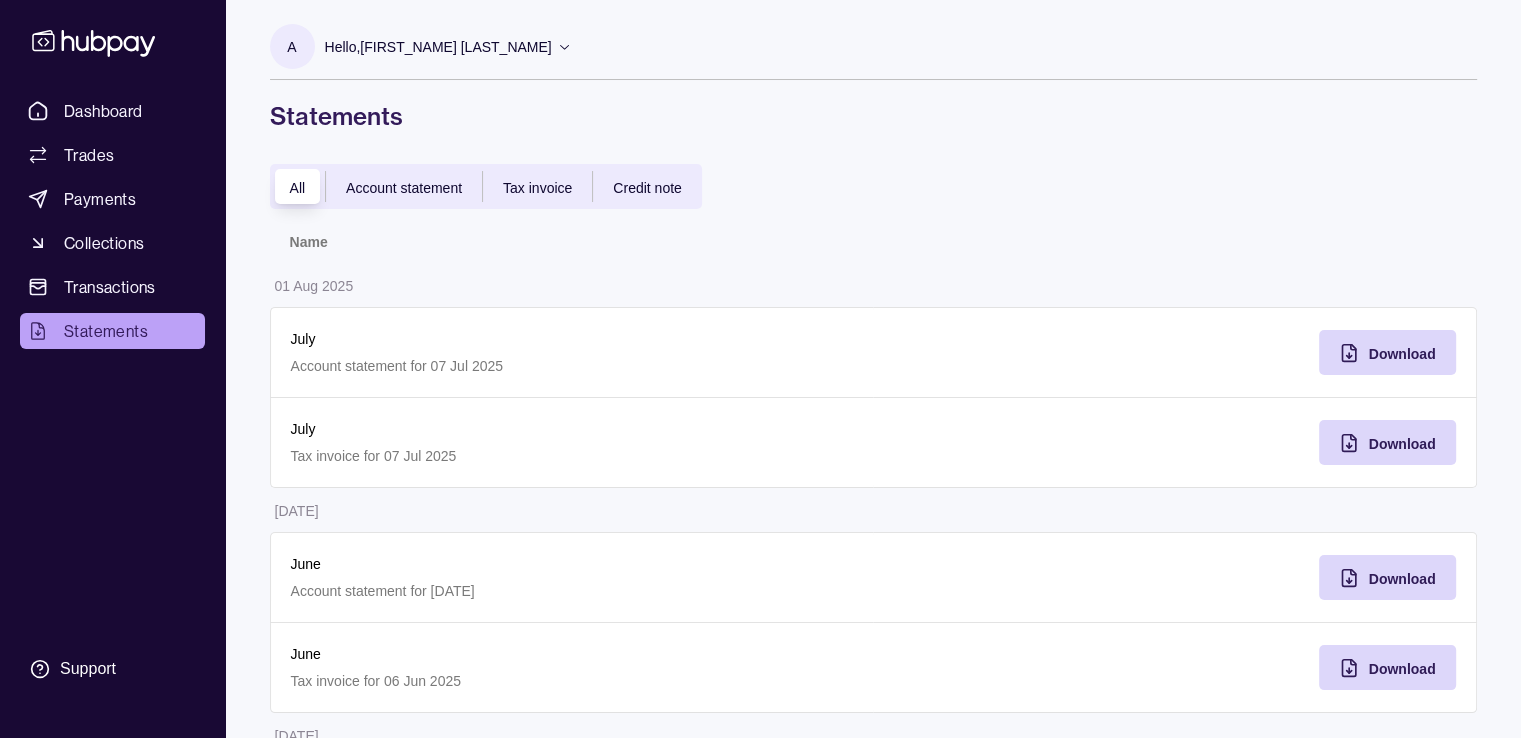 click on "Tax invoice for 06 Jun 2025" at bounding box center (572, 681) 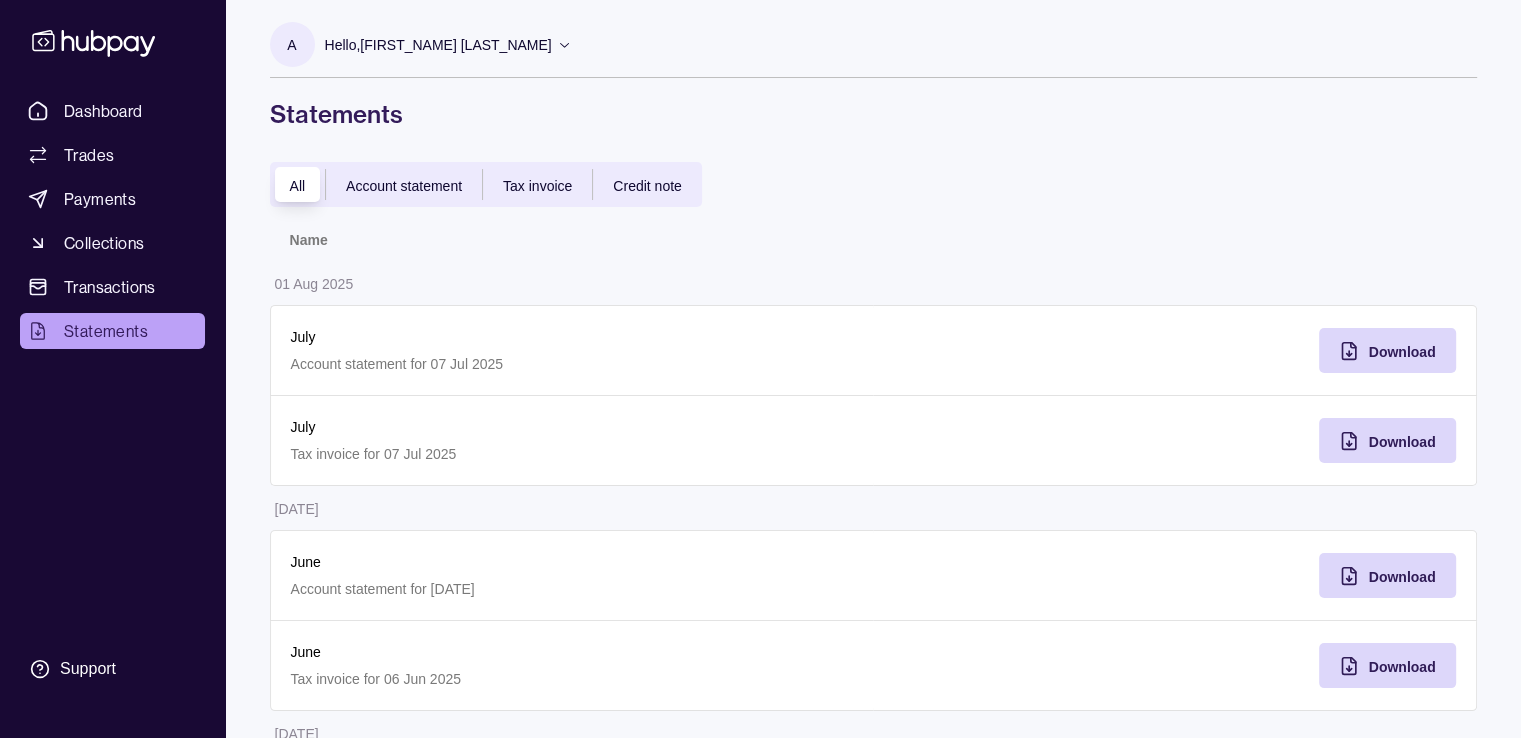 scroll, scrollTop: 0, scrollLeft: 0, axis: both 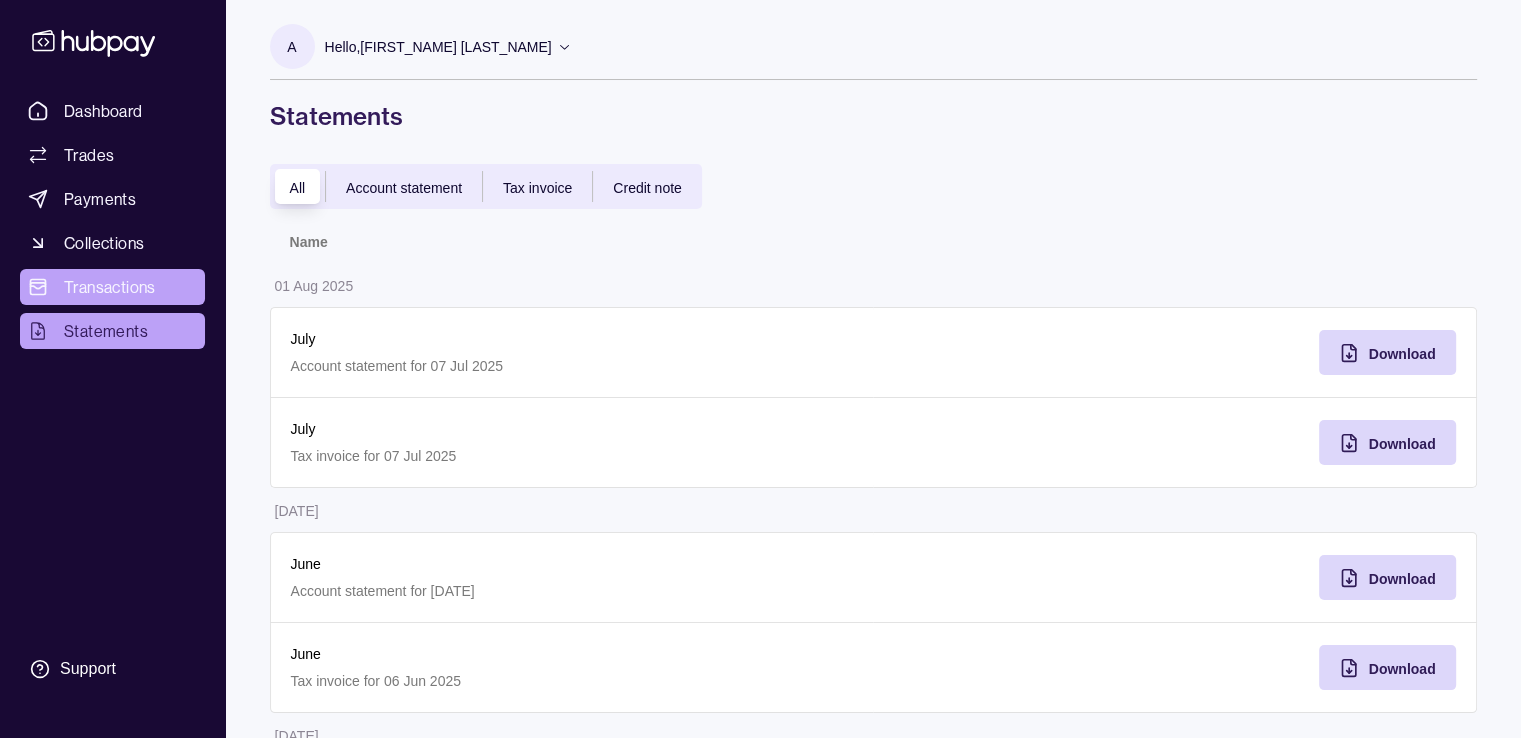 click on "Transactions" at bounding box center [110, 287] 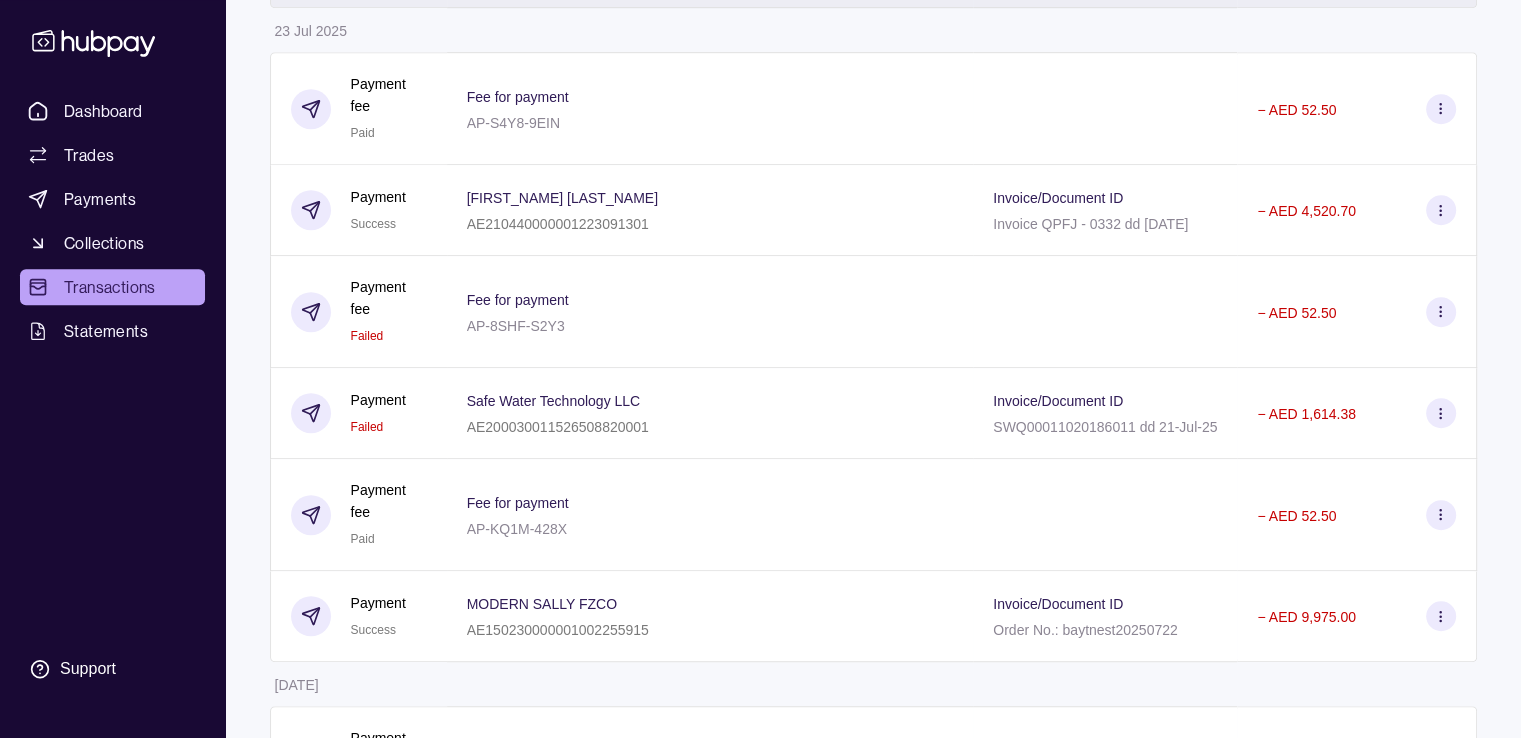 scroll, scrollTop: 1200, scrollLeft: 0, axis: vertical 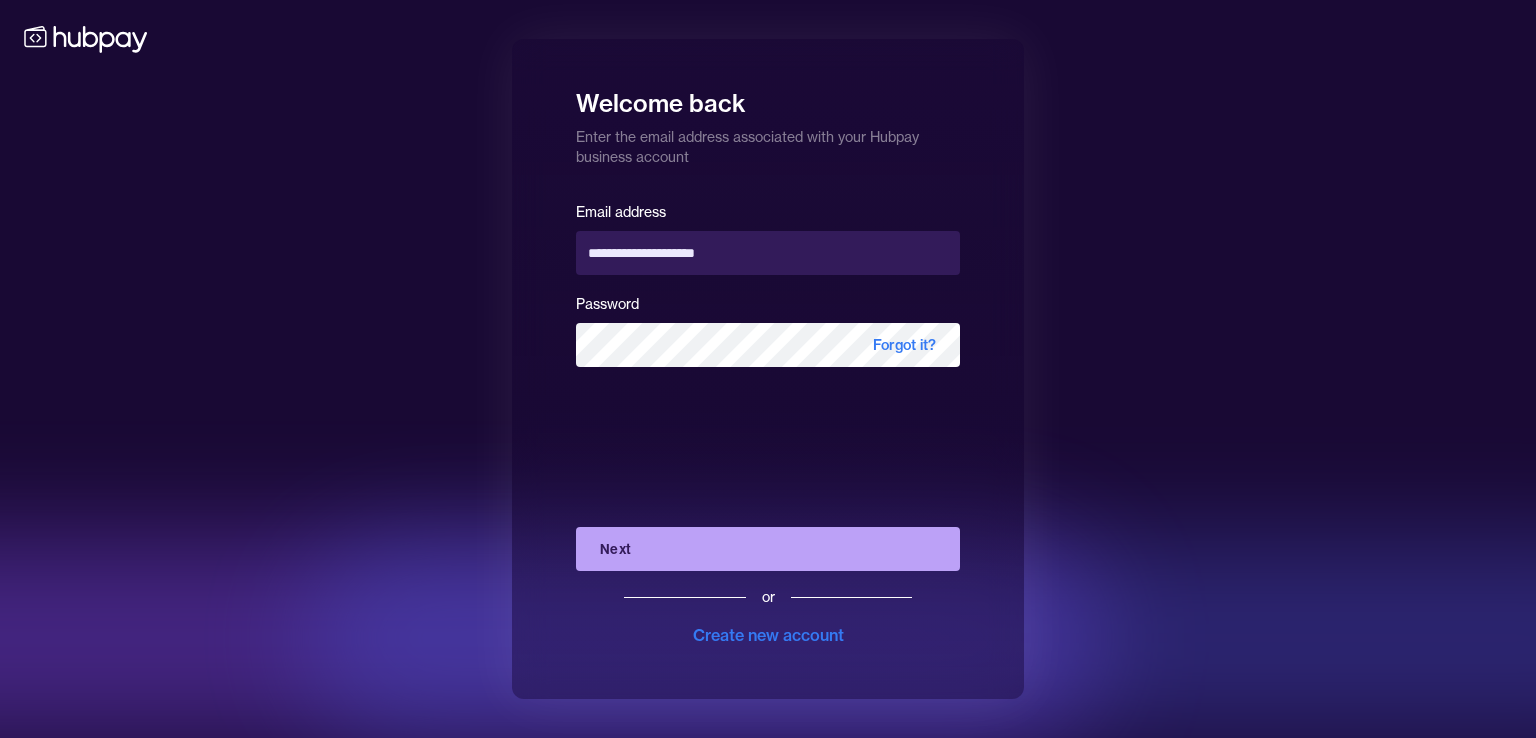 click on "Next" at bounding box center (768, 549) 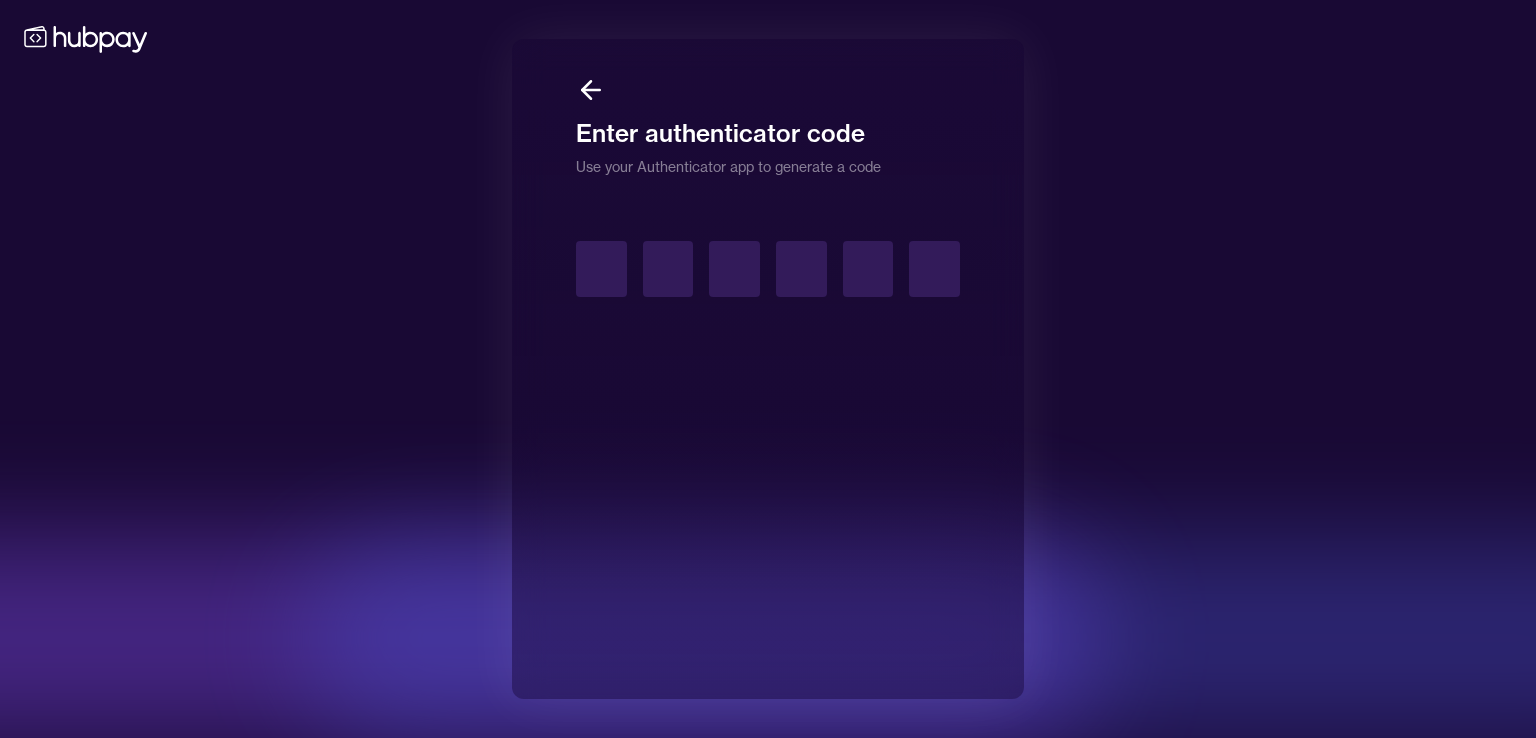 type on "*" 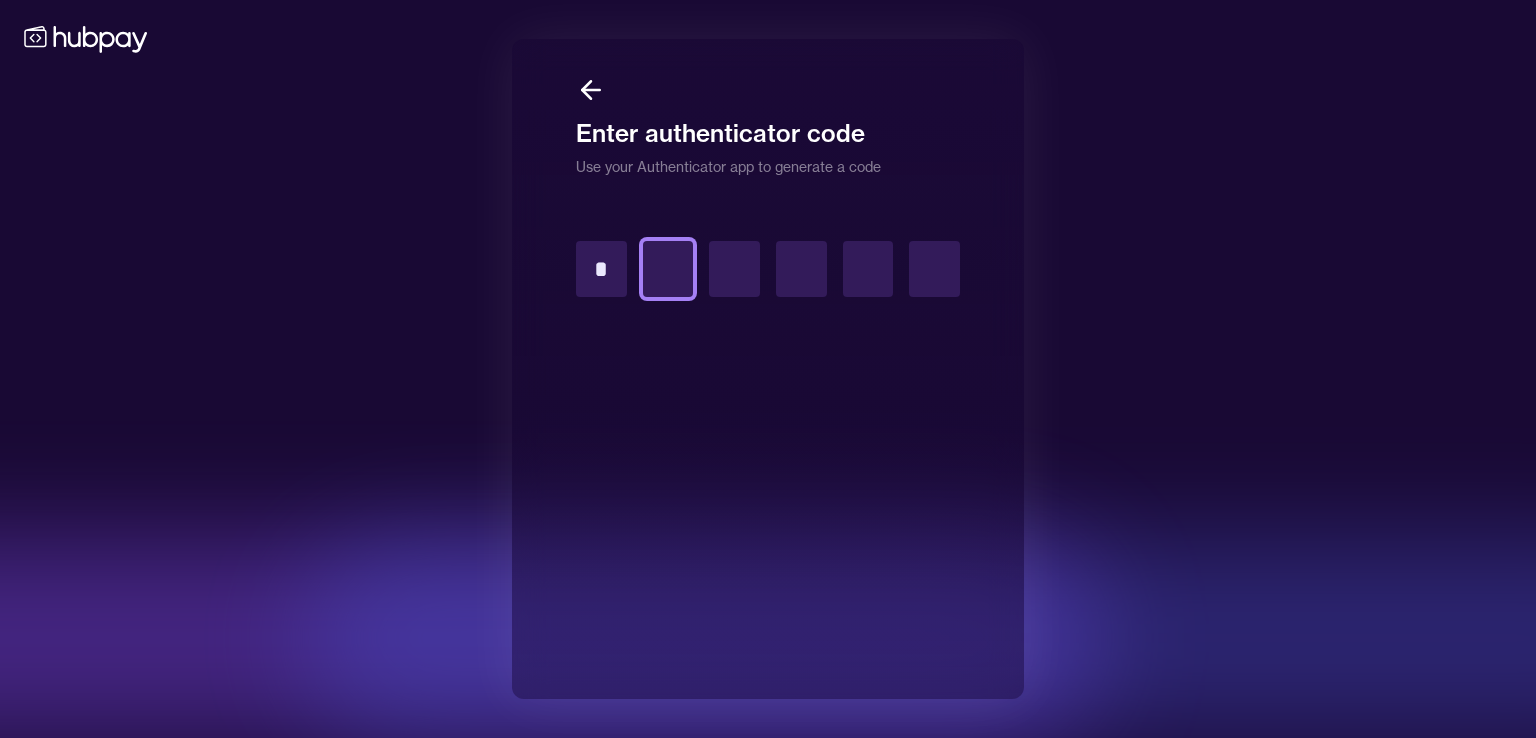 type on "*" 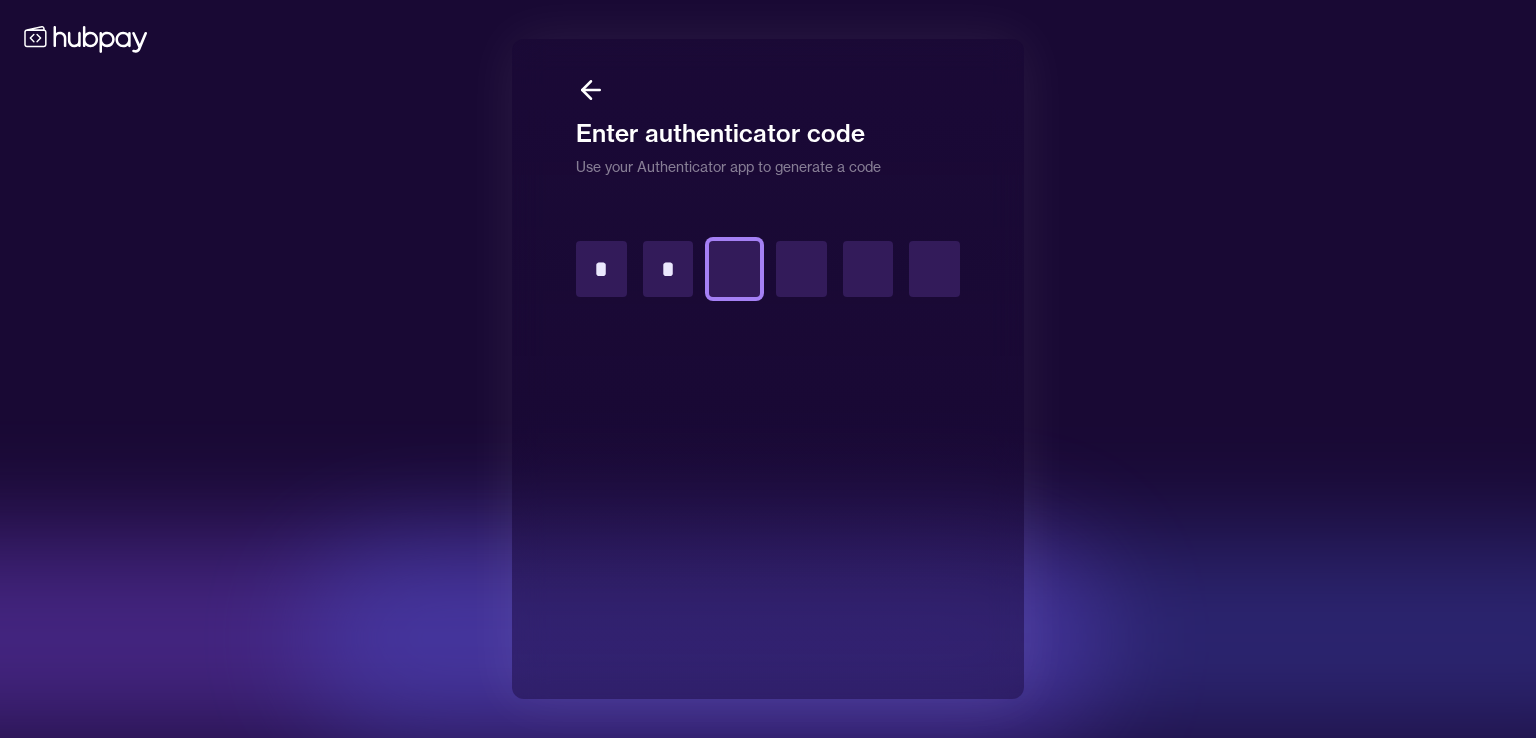 type on "*" 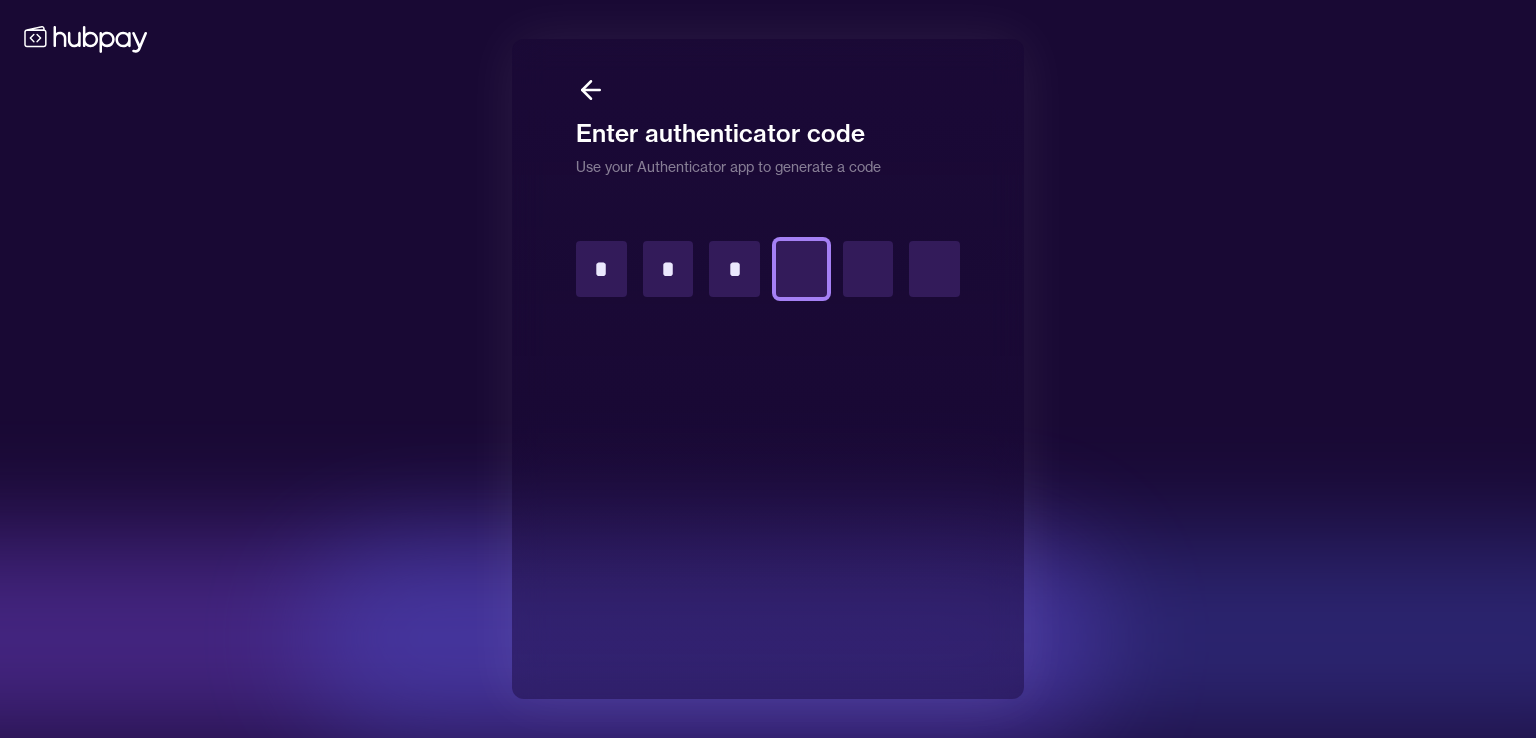 type on "*" 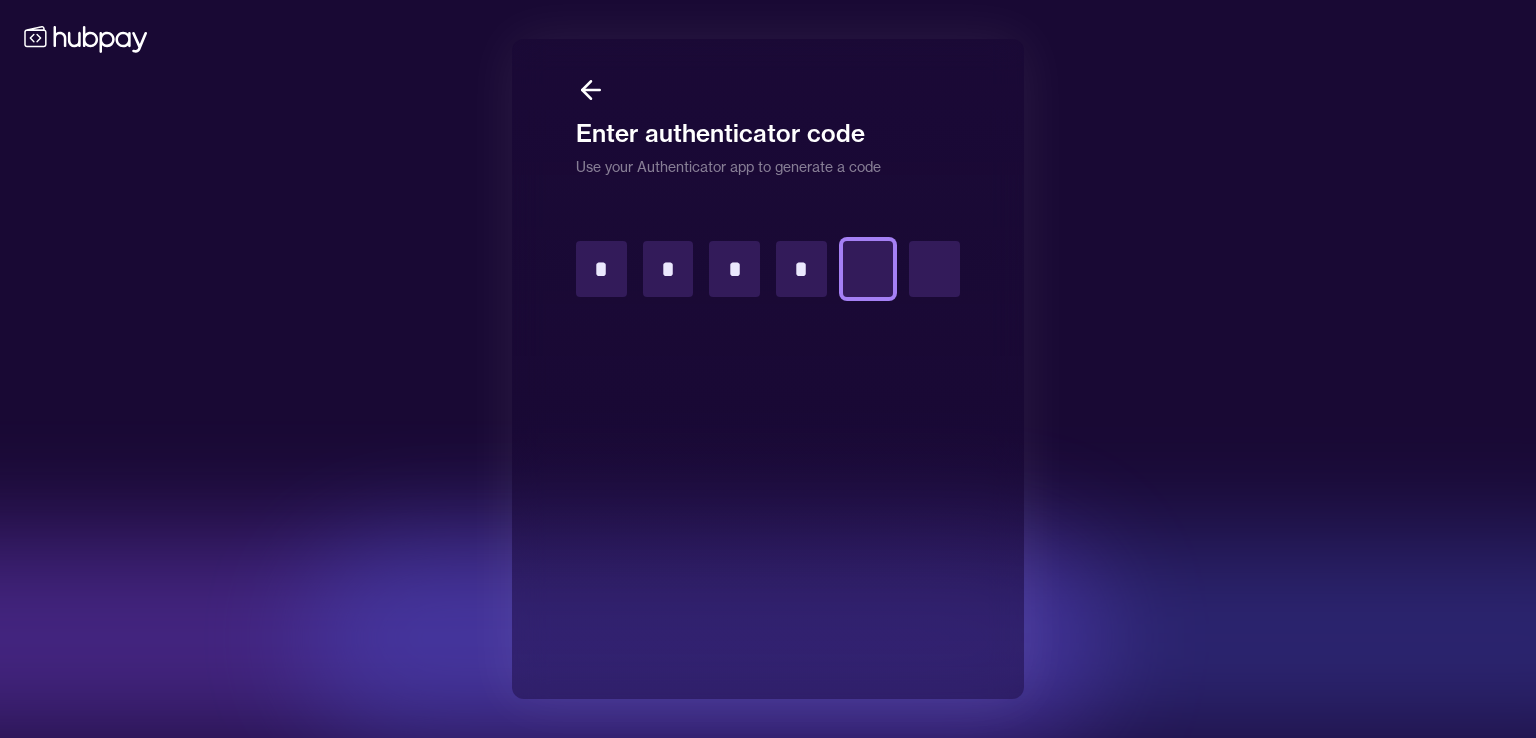 type on "*" 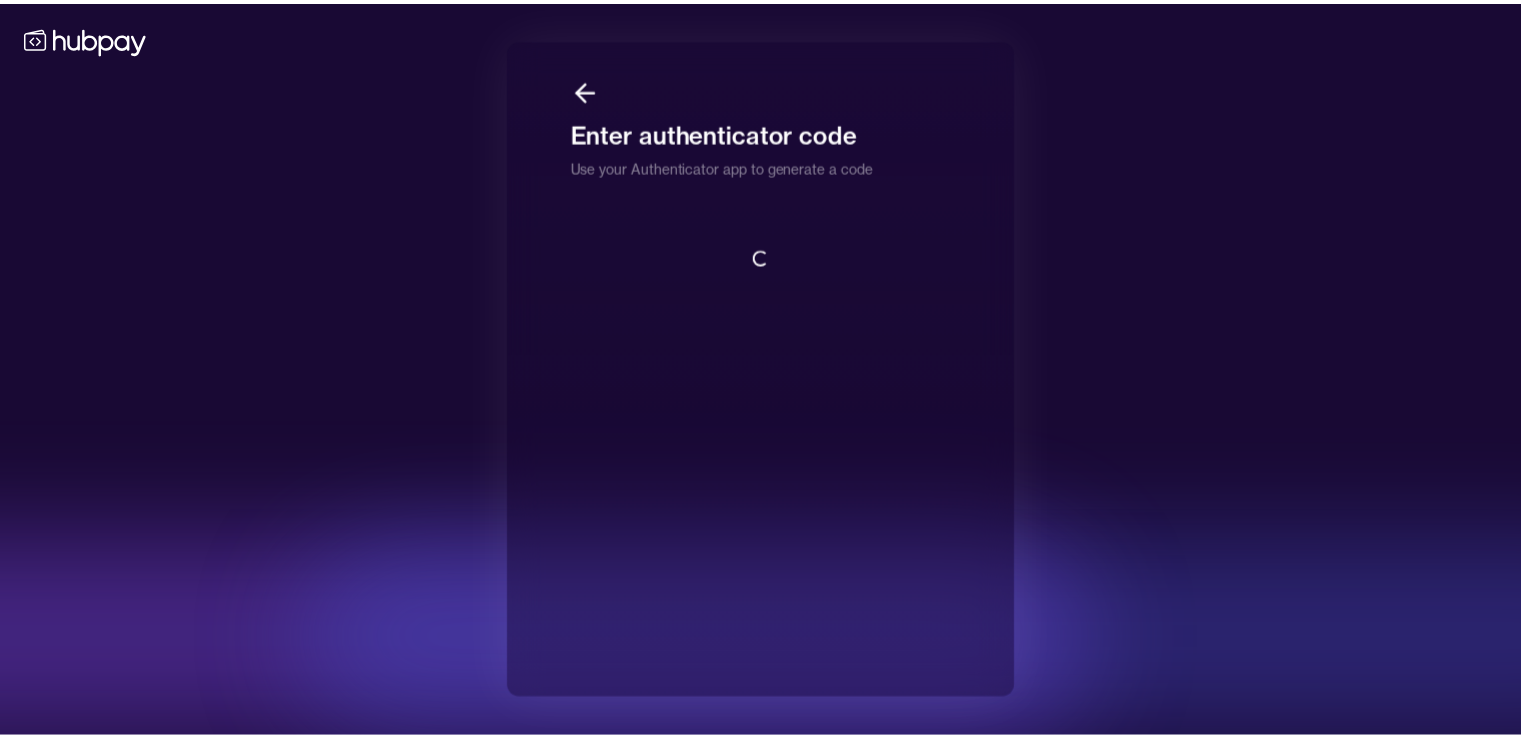 scroll, scrollTop: 0, scrollLeft: 0, axis: both 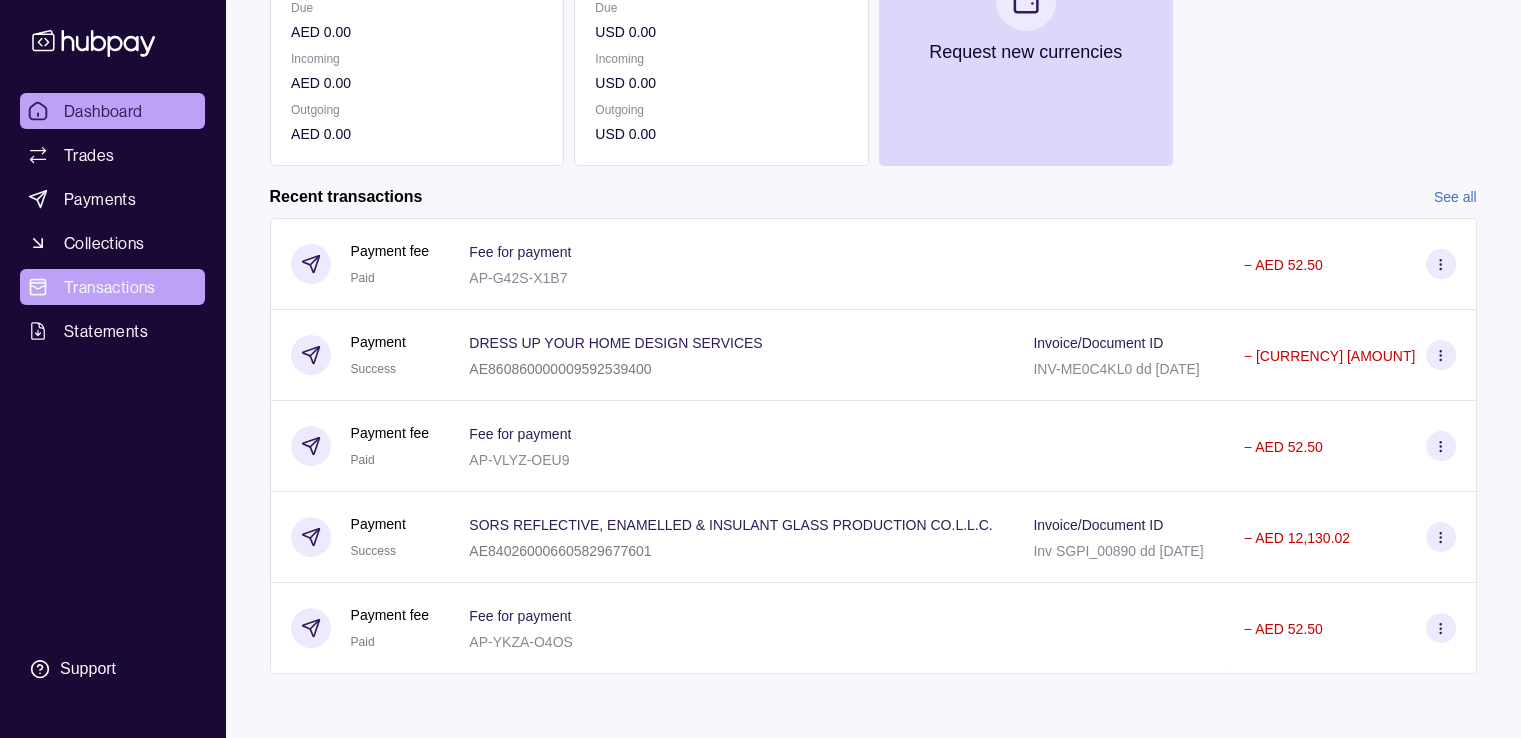click on "Transactions" at bounding box center (110, 287) 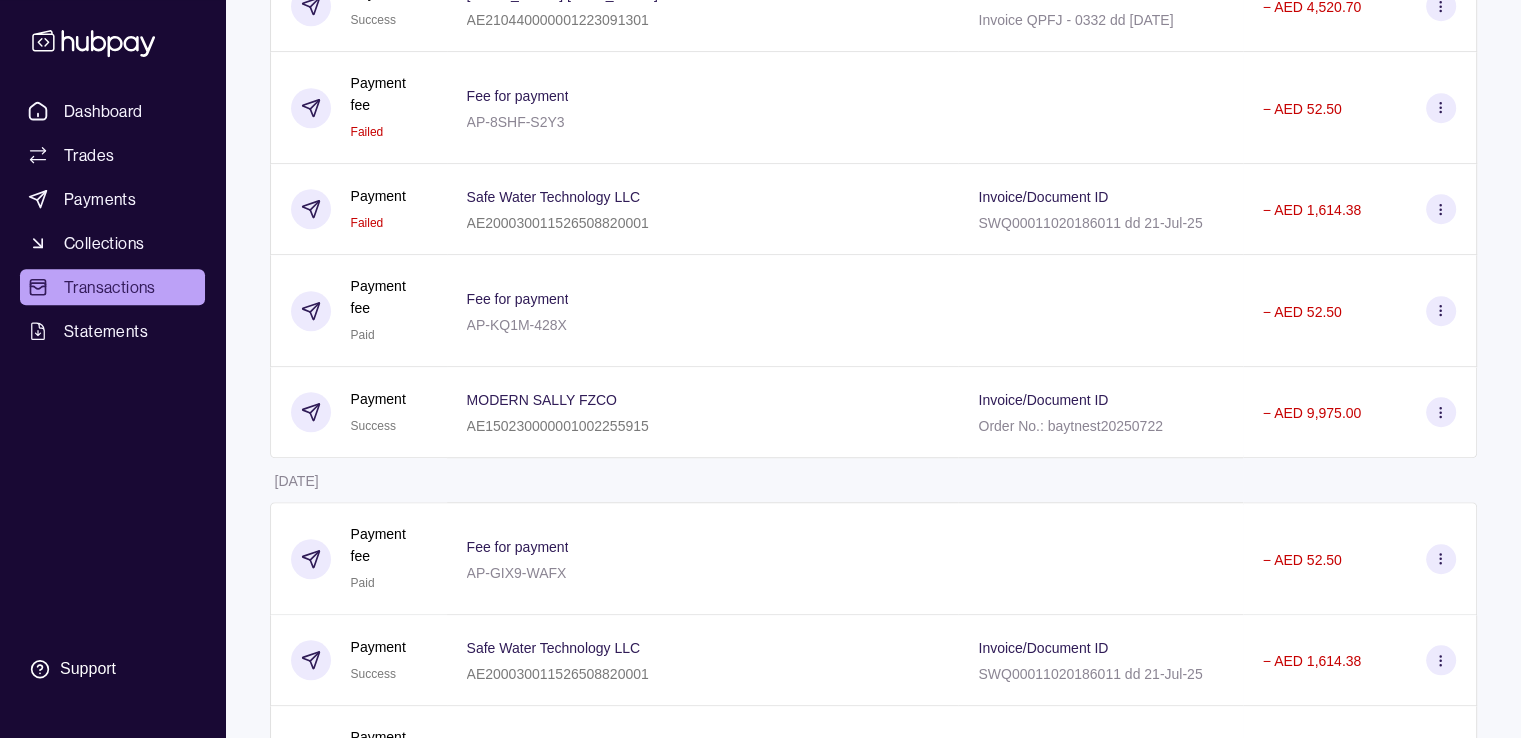 scroll, scrollTop: 1522, scrollLeft: 0, axis: vertical 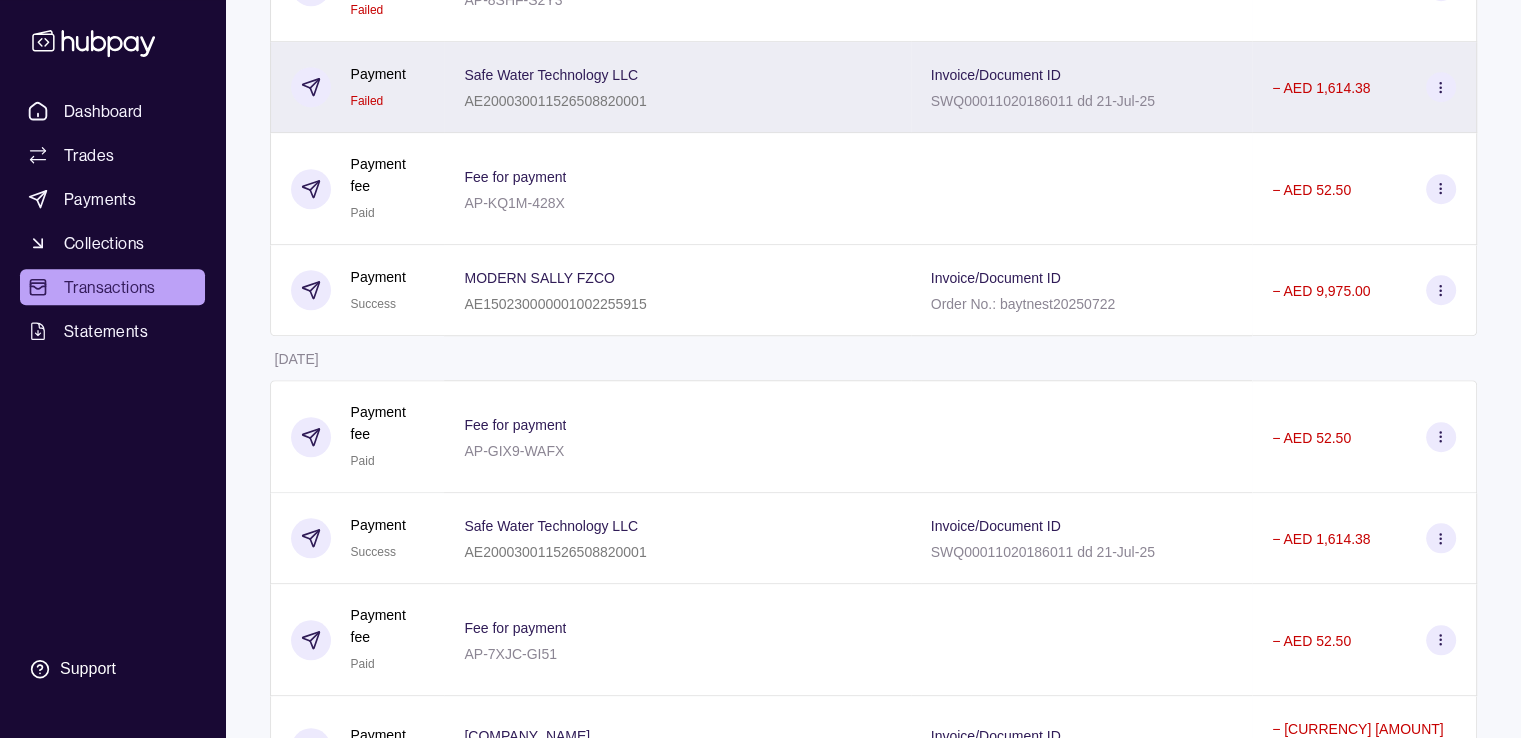 click at bounding box center (1441, 87) 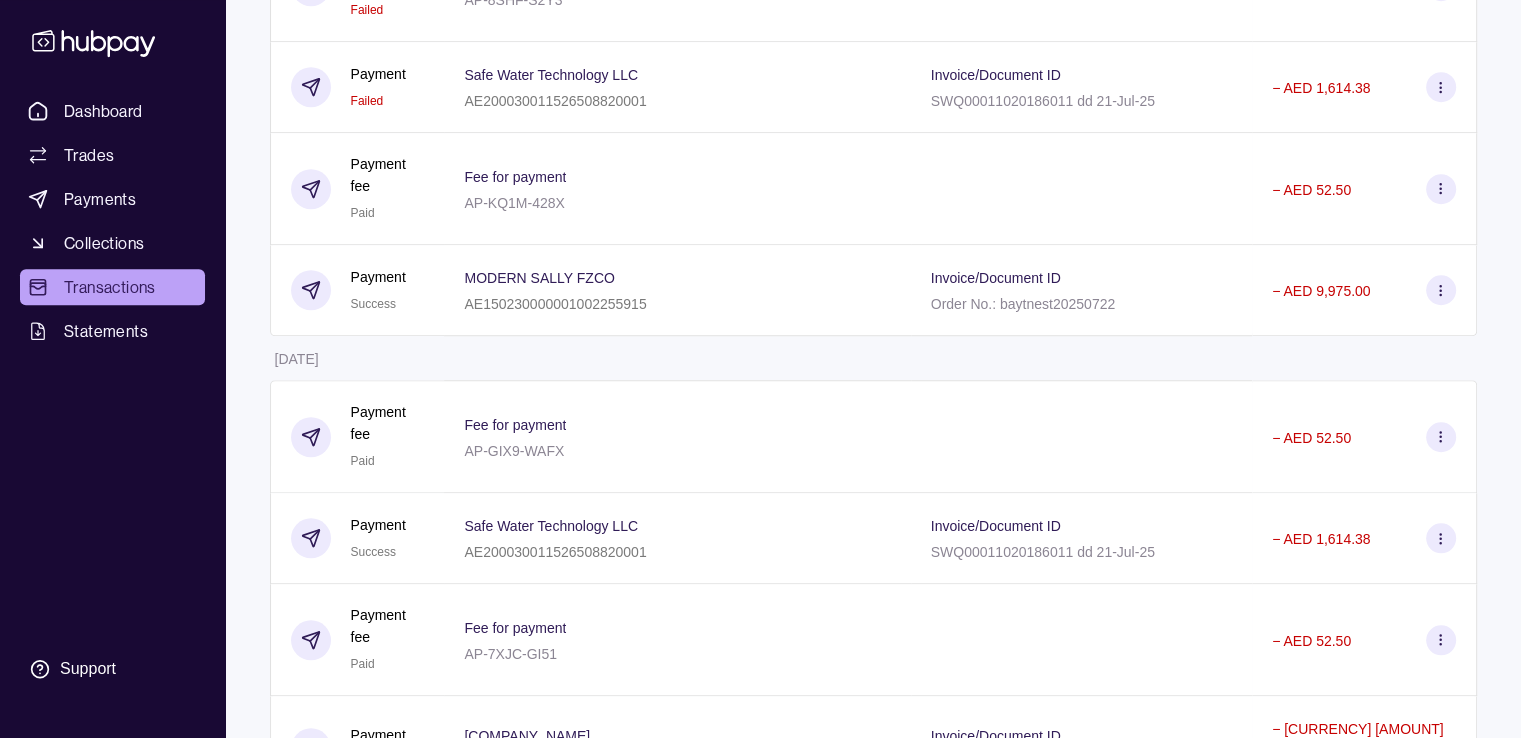 click on "Dashboard Trades Payments Collections Transactions Statements Support A Hello,  [FIRST_NAME] [LAST_NAME] Archway Investments Ltd Account Terms and conditions Privacy policy Sign out Transactions More filters  ( 0  applied) Details Amount [DATE] Payment fee Paid Fee for payment [REFERENCE] −   [CURRENCY] [AMOUNT] Payment Success DRESS UP YOUR HOME DESIGN SERVICES [ACCOUNT_NUMBER] Invoice/Document ID INV-ME0C4KL0 dd [DATE] −   [CURRENCY] [AMOUNT] Payment fee Paid Fee for payment [REFERENCE] −   [CURRENCY] [AMOUNT] Payment Success SORS REFLECTIVE, ENAMELLED & INSULANT GLASS PRODUCTION CO.L.L.C. [ACCOUNT_NUMBER] Invoice/Document ID Inv SGPI_00890 dd [DATE] −   [CURRENCY] [AMOUNT] [DATE] Payment fee Paid Fee for payment [REFERENCE] −   [CURRENCY] [AMOUNT] Payment Success BETA TECHNOLOGIES (DIFC) LIMITED [ACCOUNT_NUMBER] Invoice/Document ID Invoice L01084082 dd [DATE] −   [CURRENCY] [AMOUNT] [DATE] Payment fee Paid Fee for payment [REFERENCE] −   [CURRENCY] [AMOUNT] Payment Success VISIONARY FURNITURE TRADING L.L.C −" at bounding box center [760, 2204] 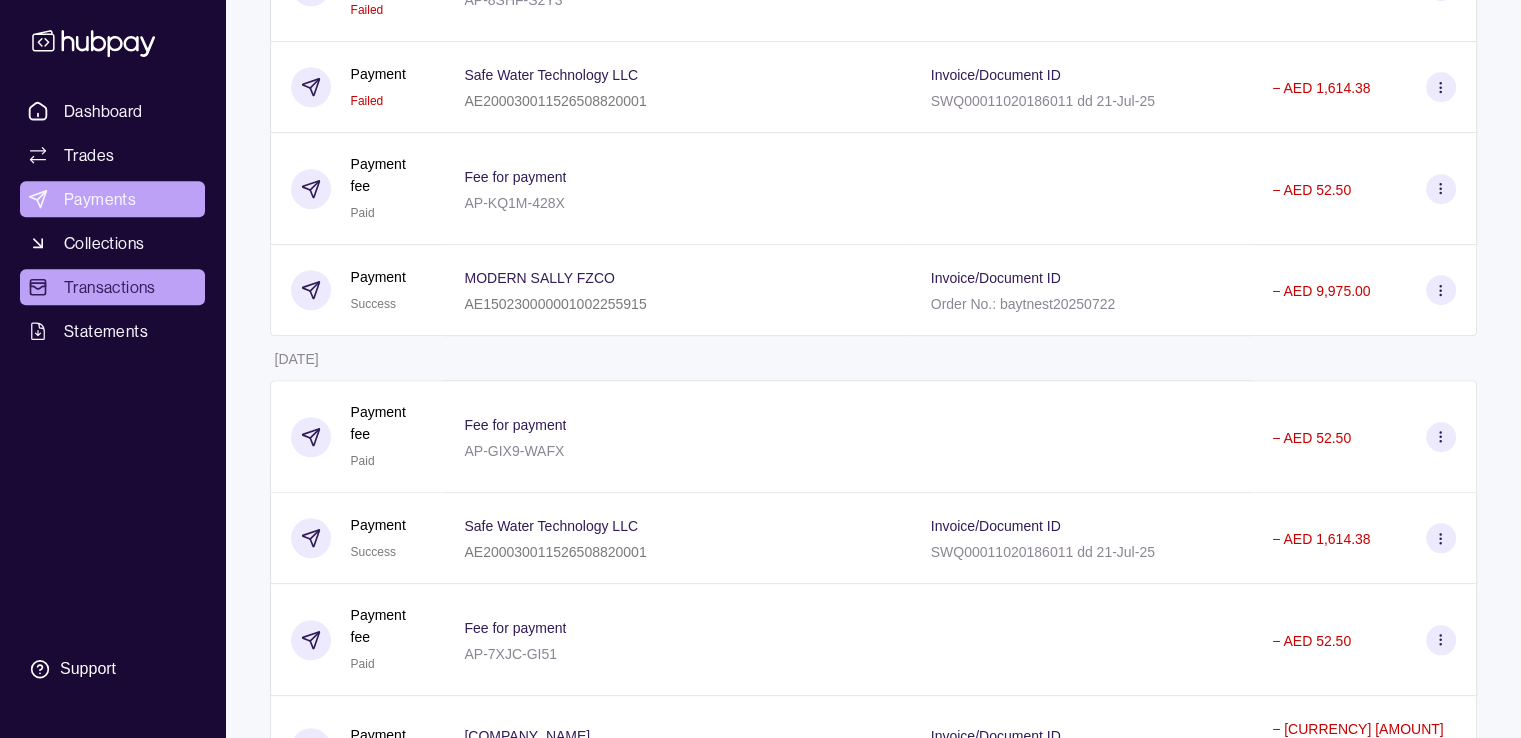click on "Payments" at bounding box center [100, 199] 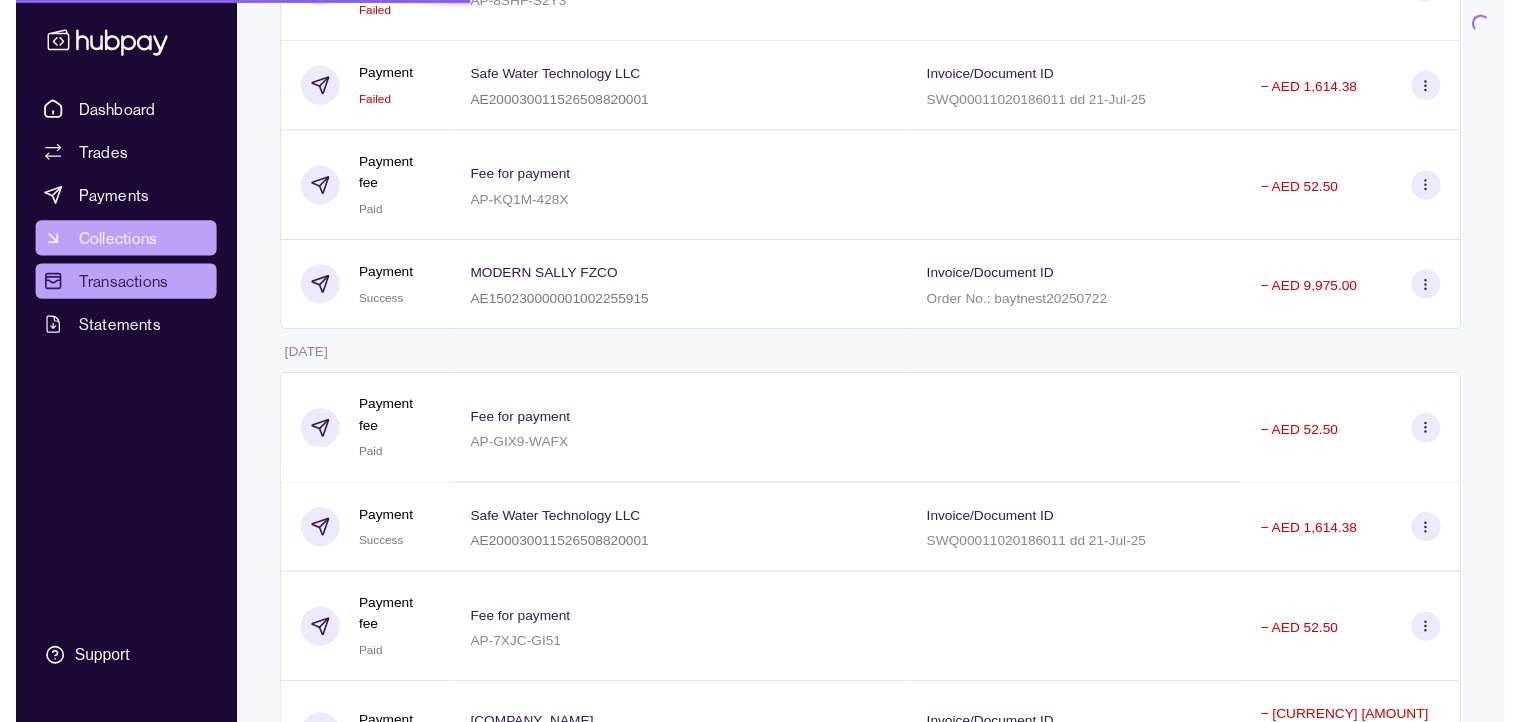 scroll, scrollTop: 0, scrollLeft: 0, axis: both 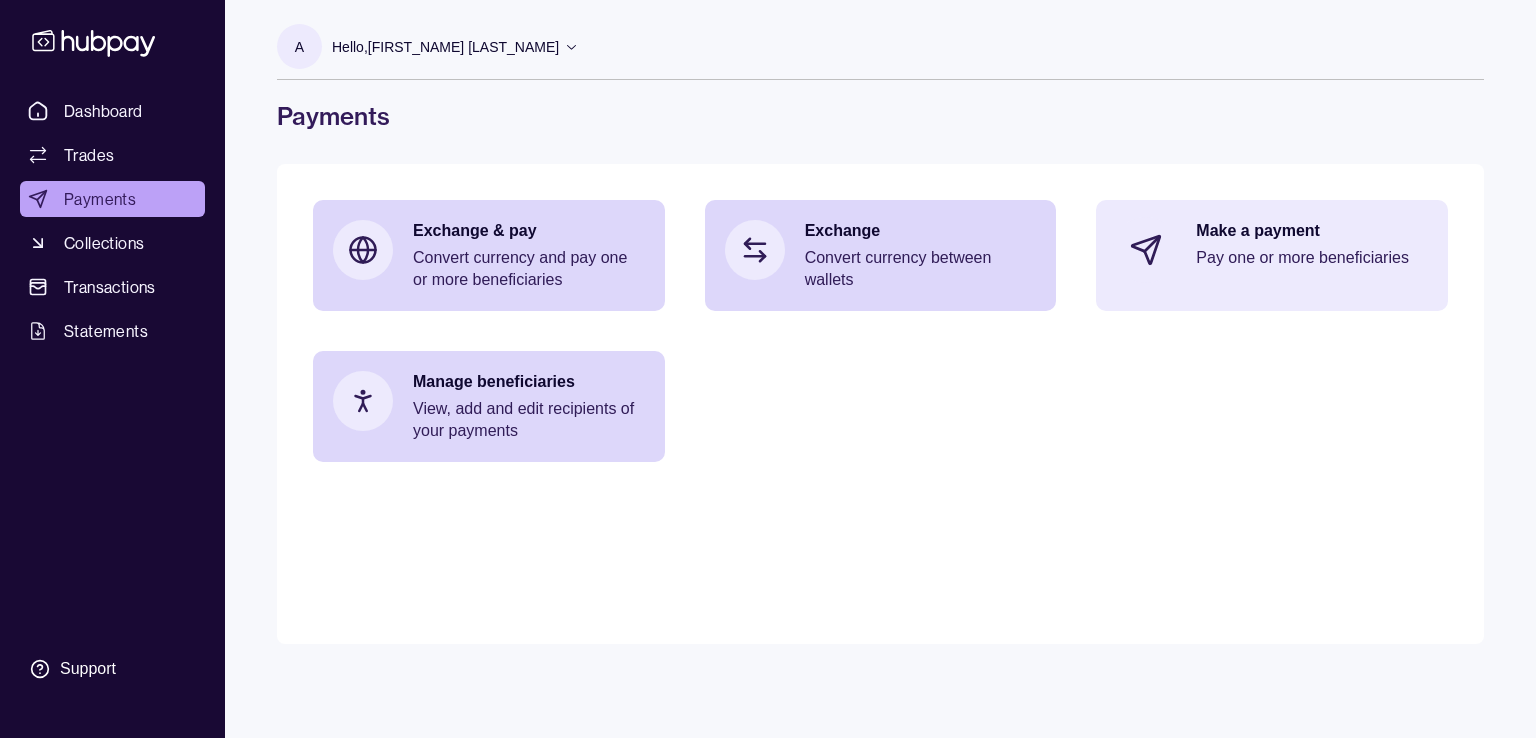 click on "Pay one or more beneficiaries" at bounding box center (1312, 258) 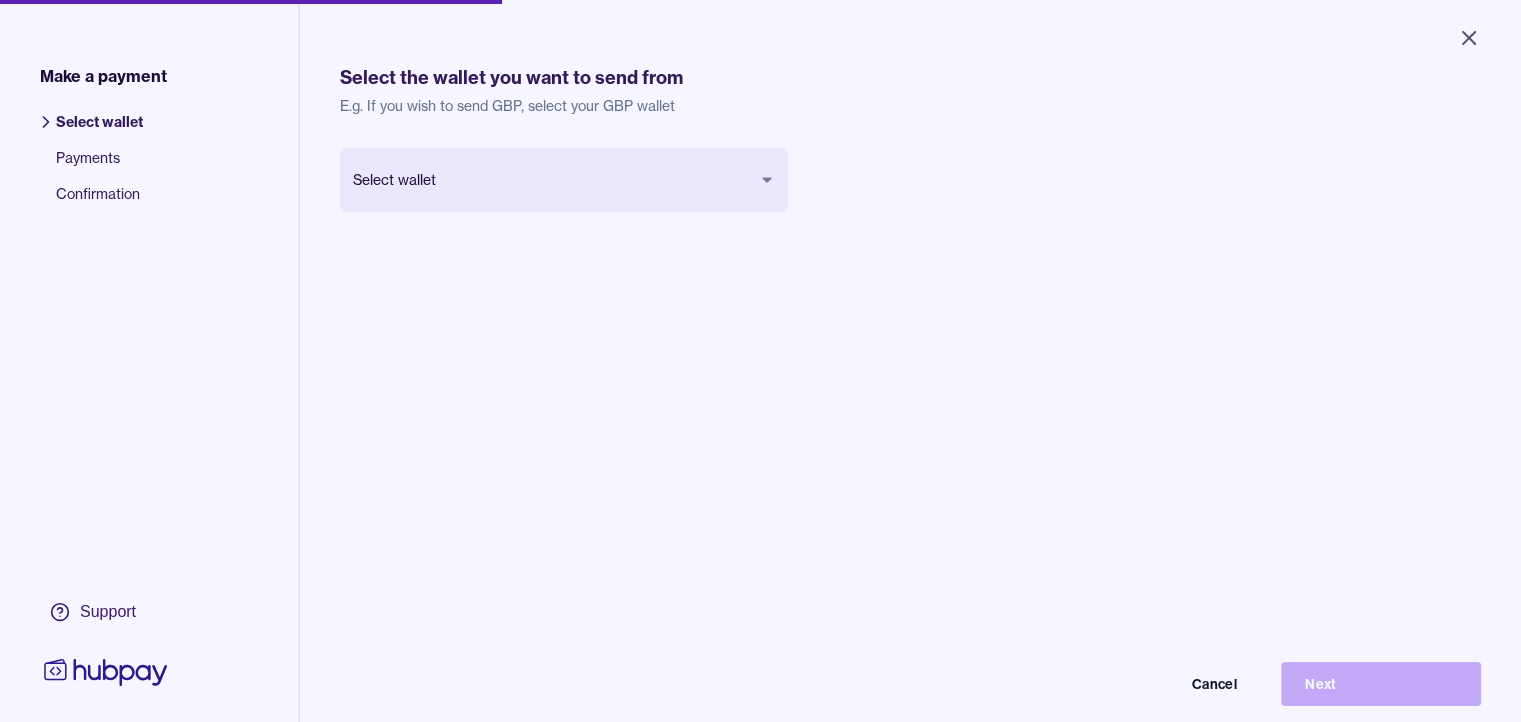 click on "Select wallet Cancel Next" at bounding box center [564, 212] 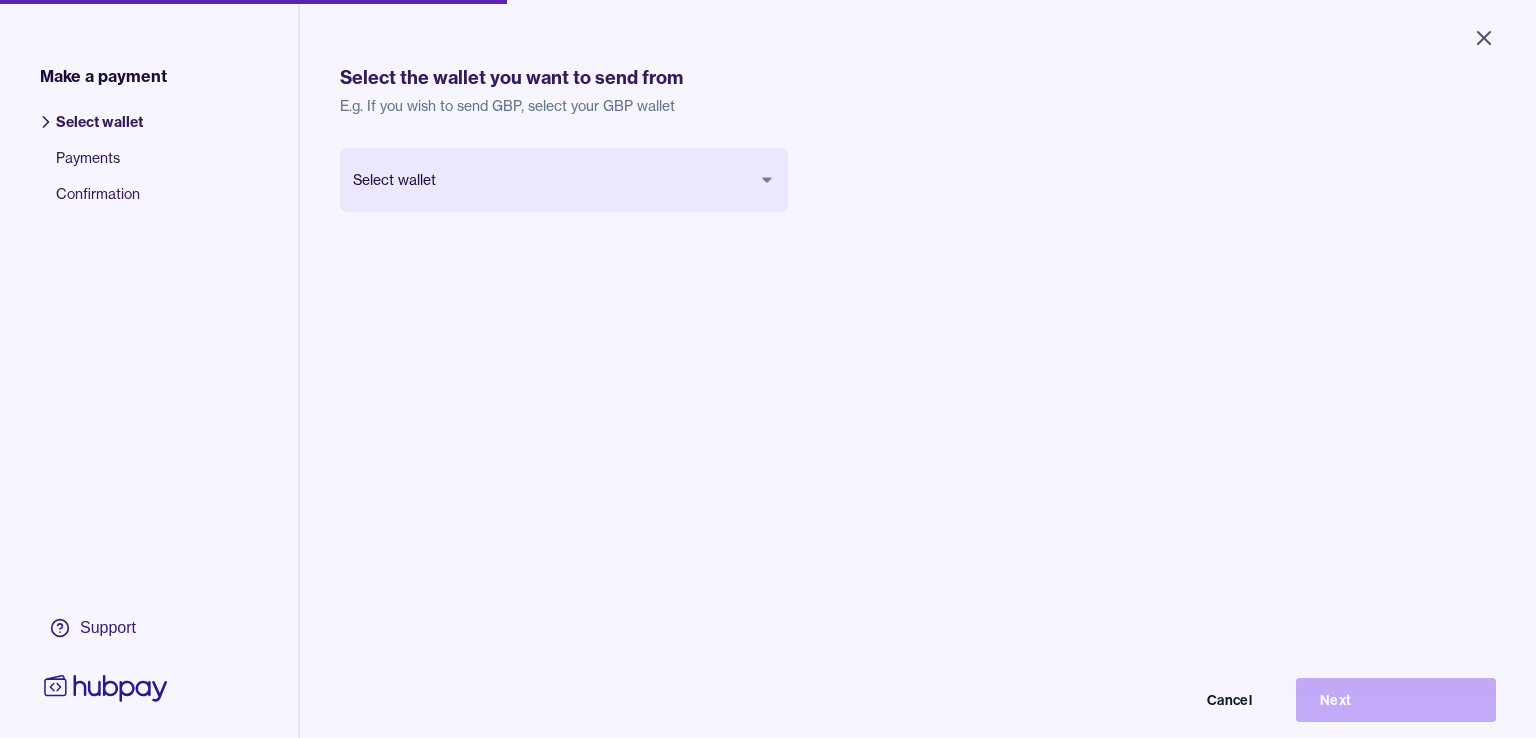 click on "Close Make a payment Select wallet Payments Confirmation Support Select the wallet you want to send from E.g. If you wish to send GBP, select your GBP wallet Select wallet Cancel Next Make a payment | Hubpay" at bounding box center [768, 369] 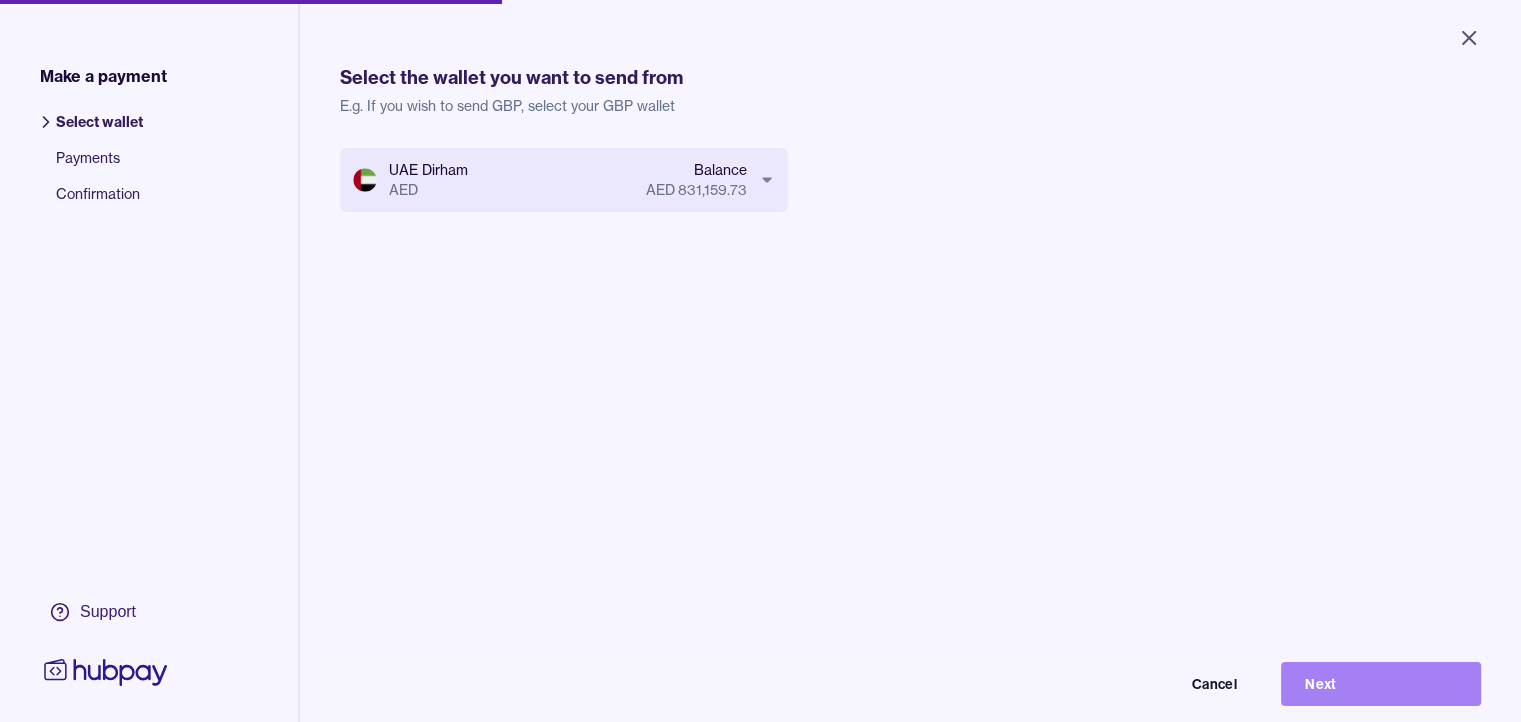 click on "Next" at bounding box center [1381, 684] 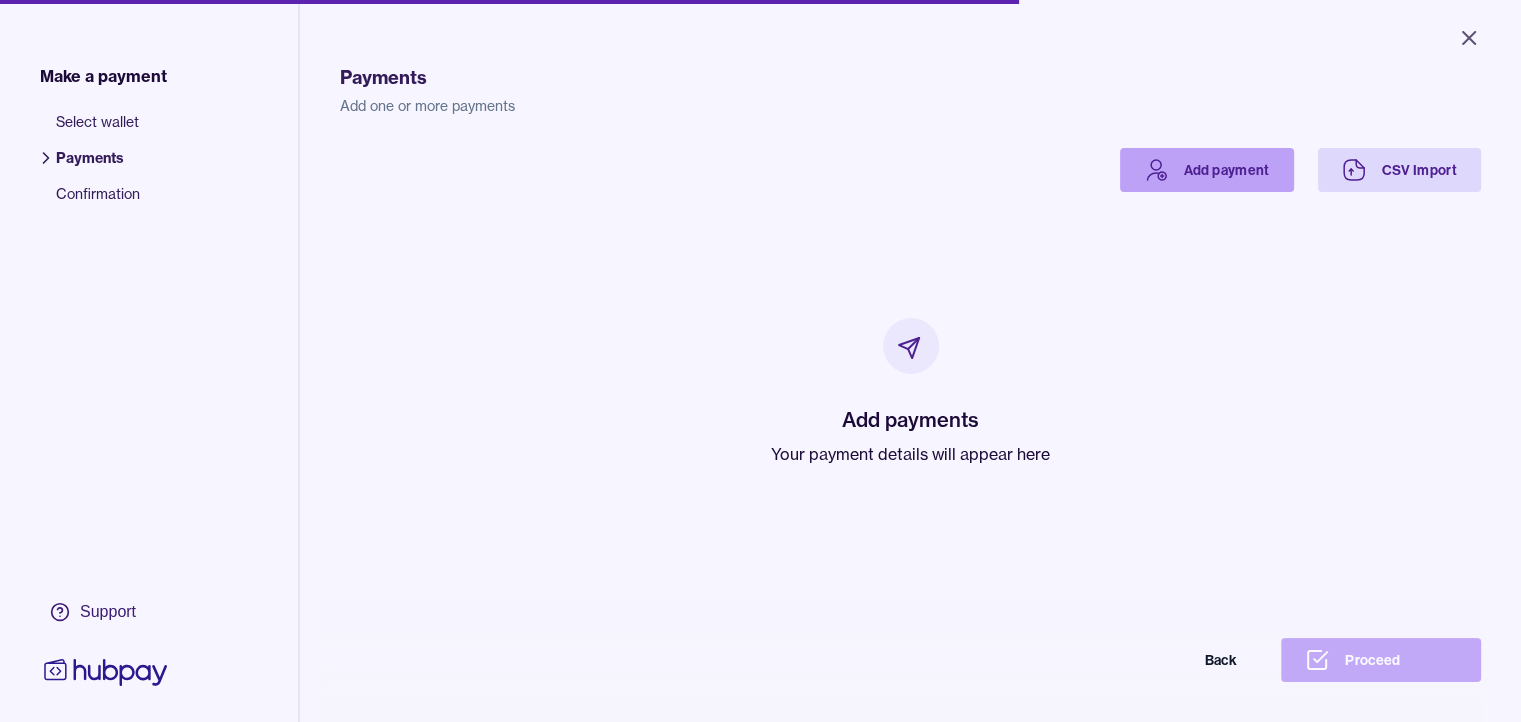 click on "Add payment" at bounding box center (1207, 170) 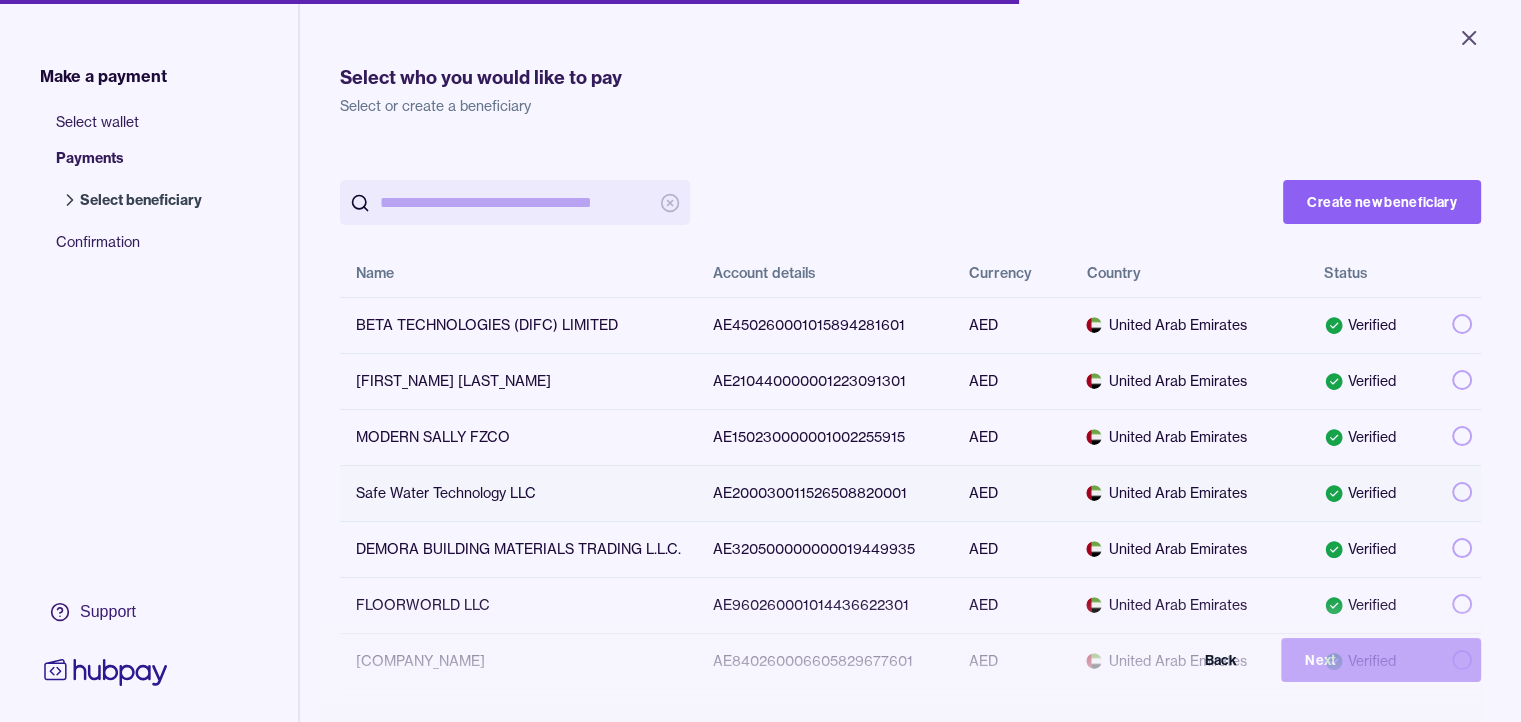 click on "Safe Water Technology LLC" at bounding box center (518, 493) 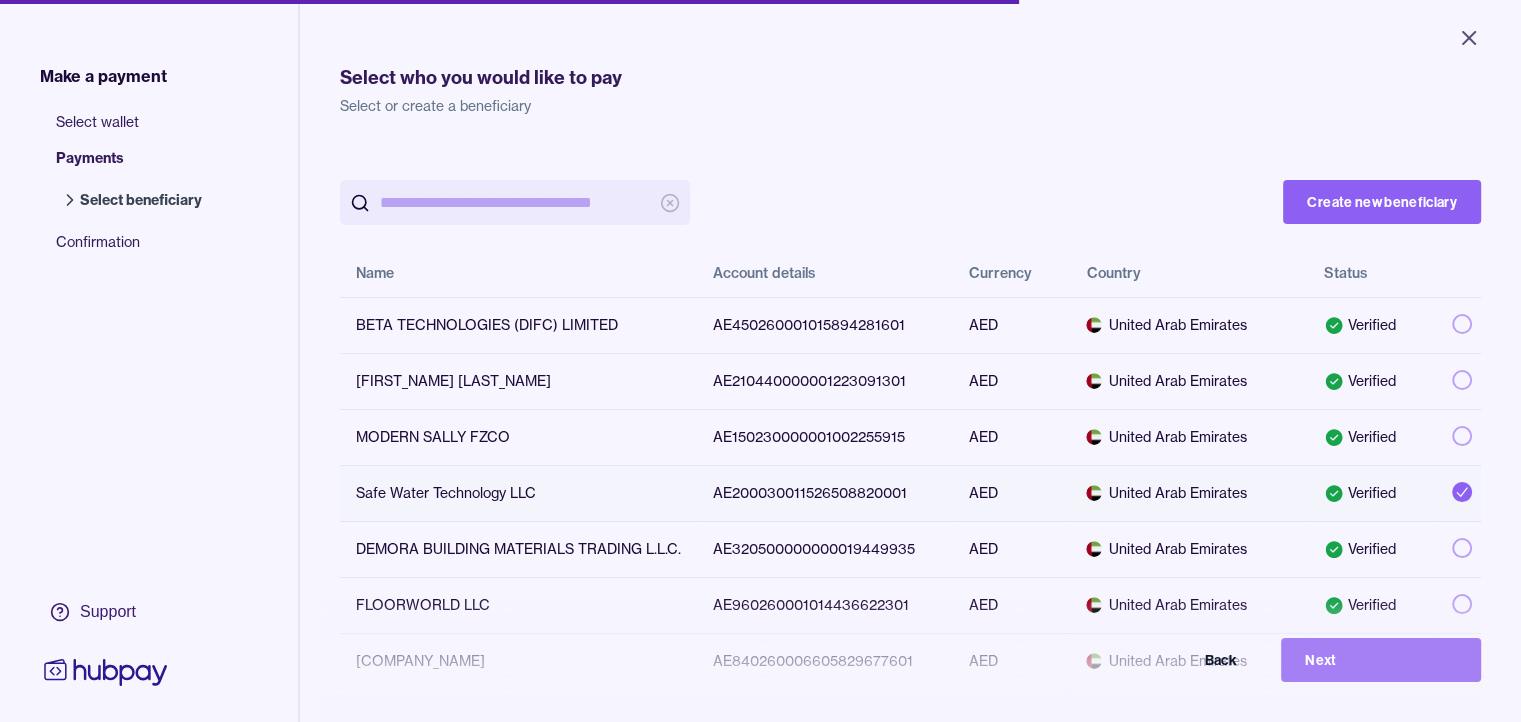 click on "Next" at bounding box center (1381, 660) 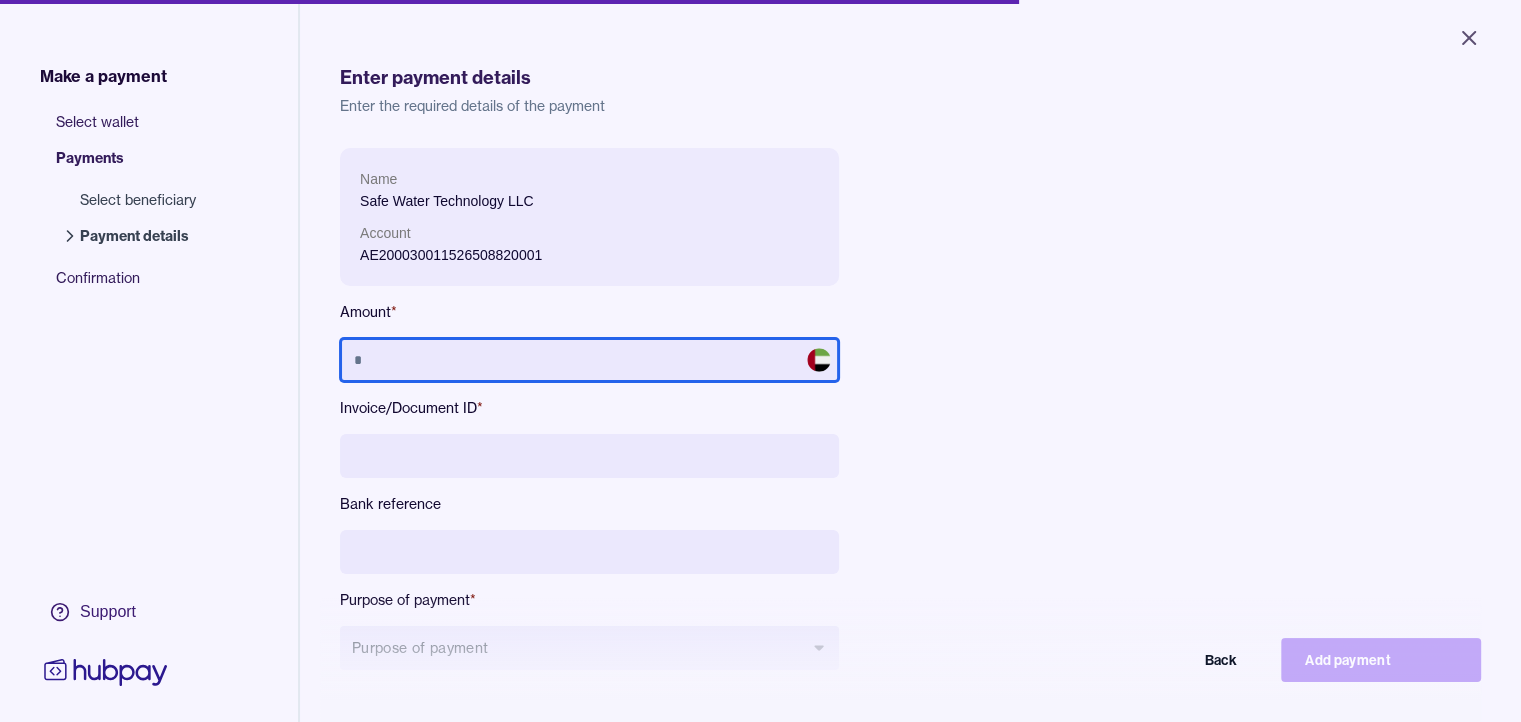 click at bounding box center (589, 360) 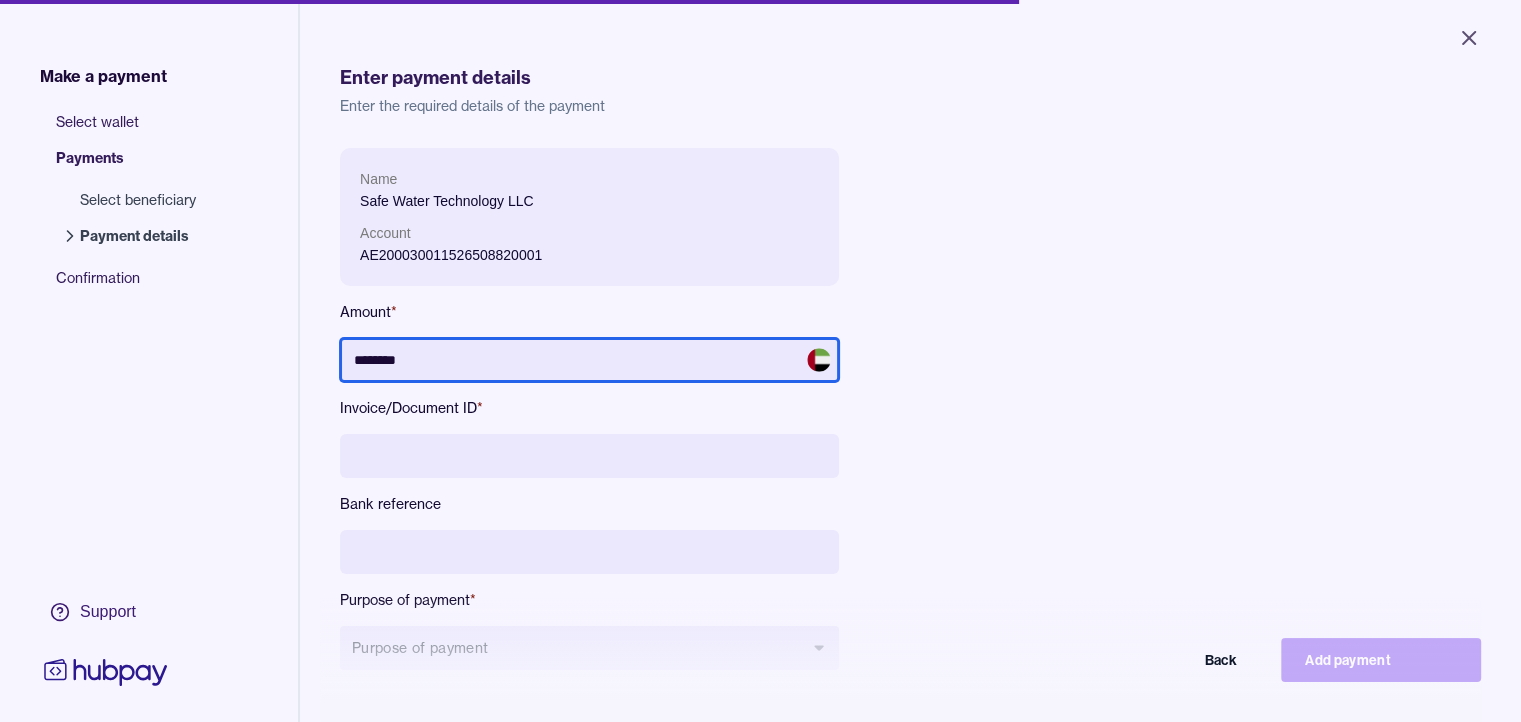 type on "********" 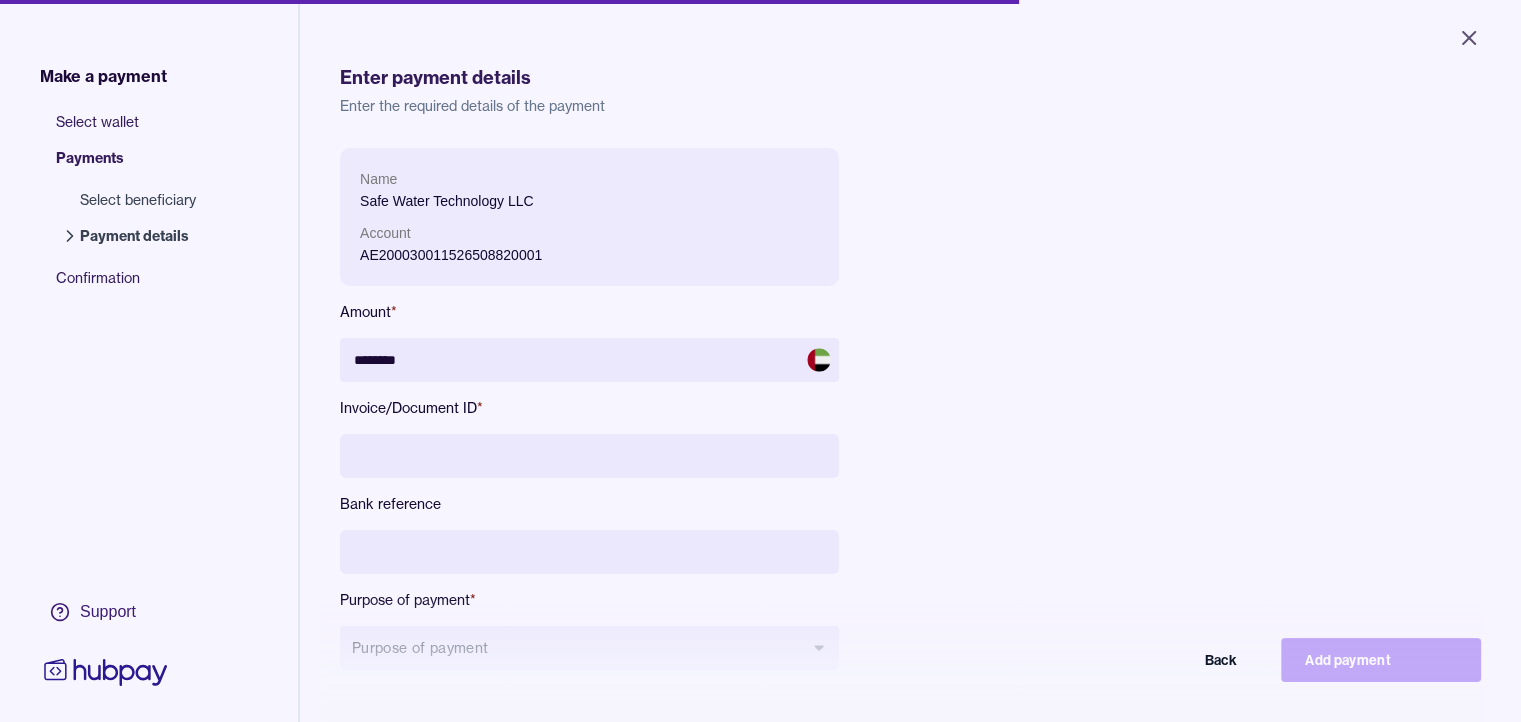 click at bounding box center (589, 456) 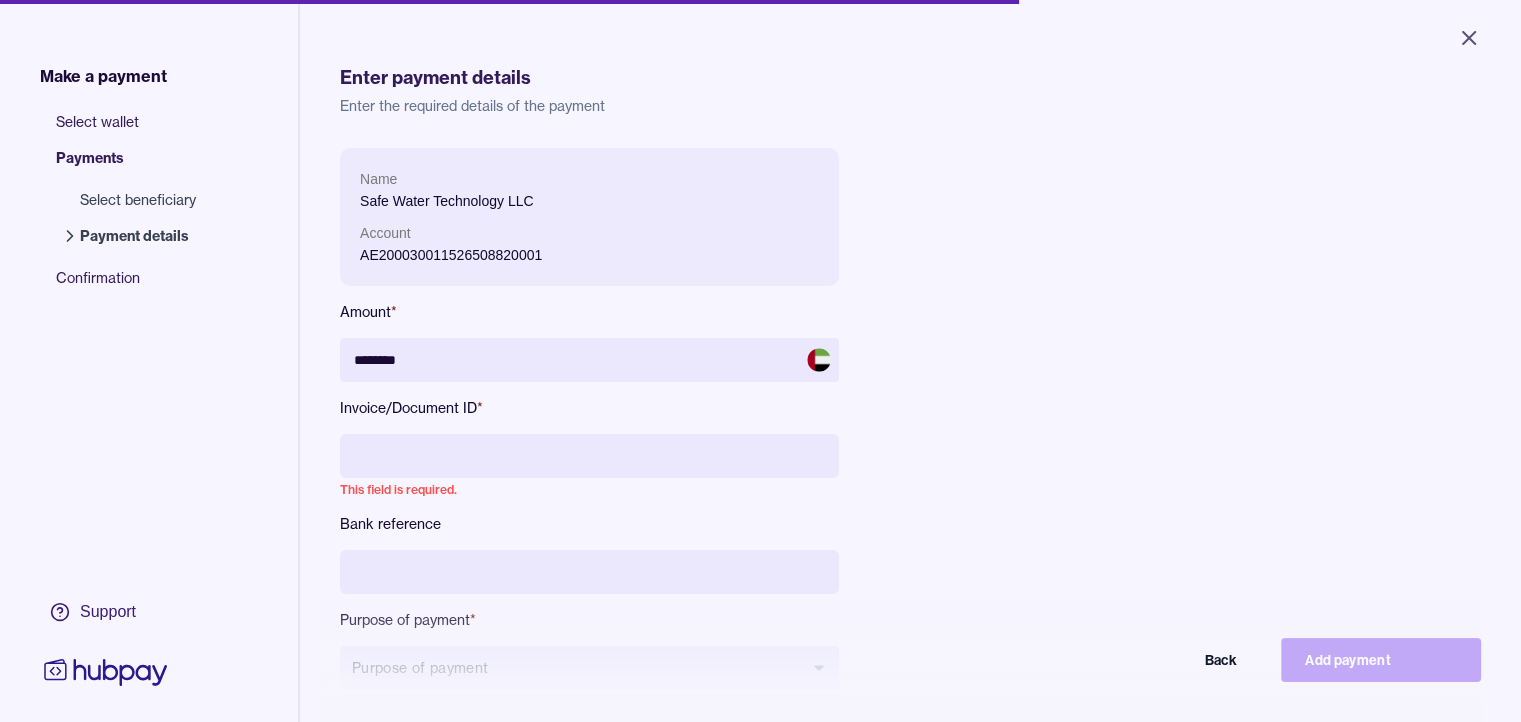 click on "Name Safe Water Technology LLC Account [ACCOUNT_NUMBER] Amount  * ******** Invoice/Document ID  * This field is required. Bank reference Purpose of payment  * Purpose of payment Back Add payment" at bounding box center [589, 435] 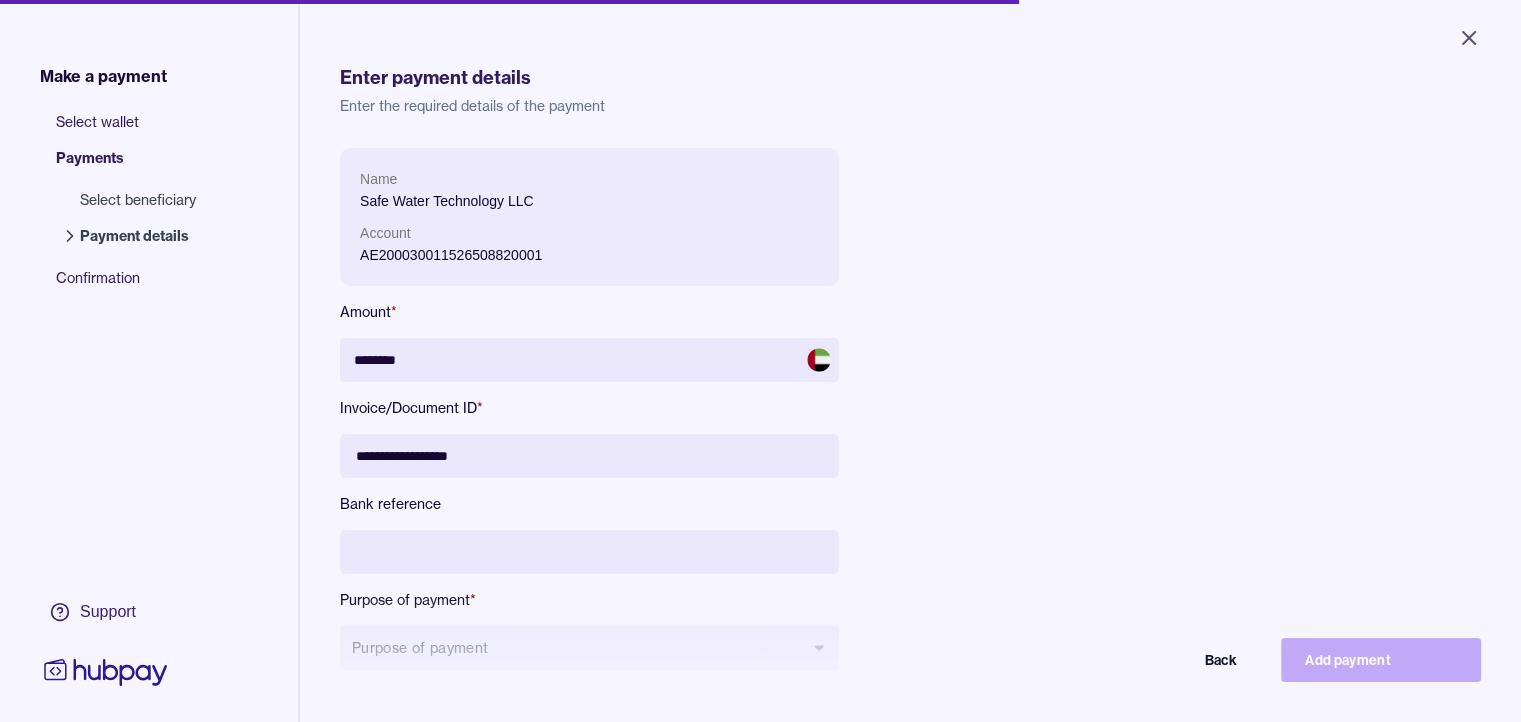 click on "**********" at bounding box center [589, 456] 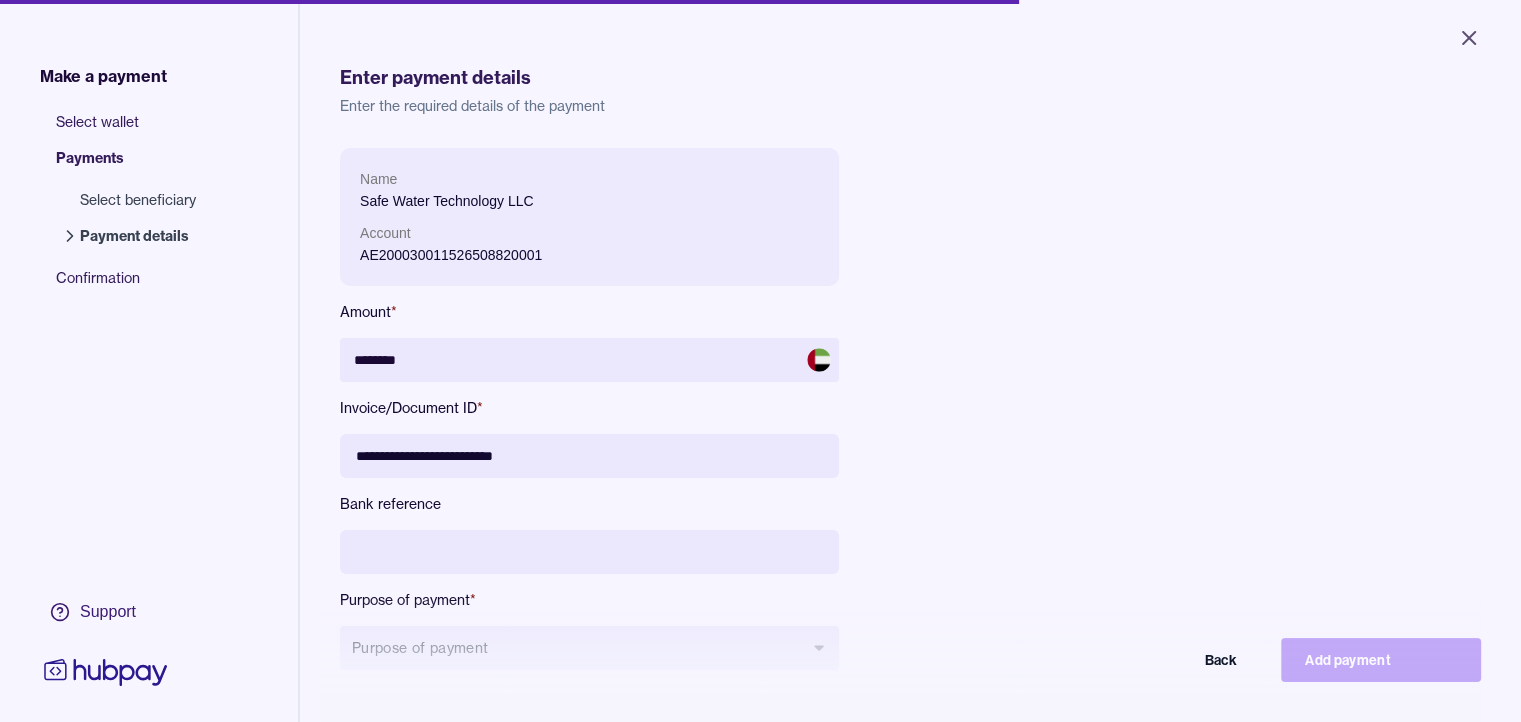 click on "**********" at bounding box center [589, 456] 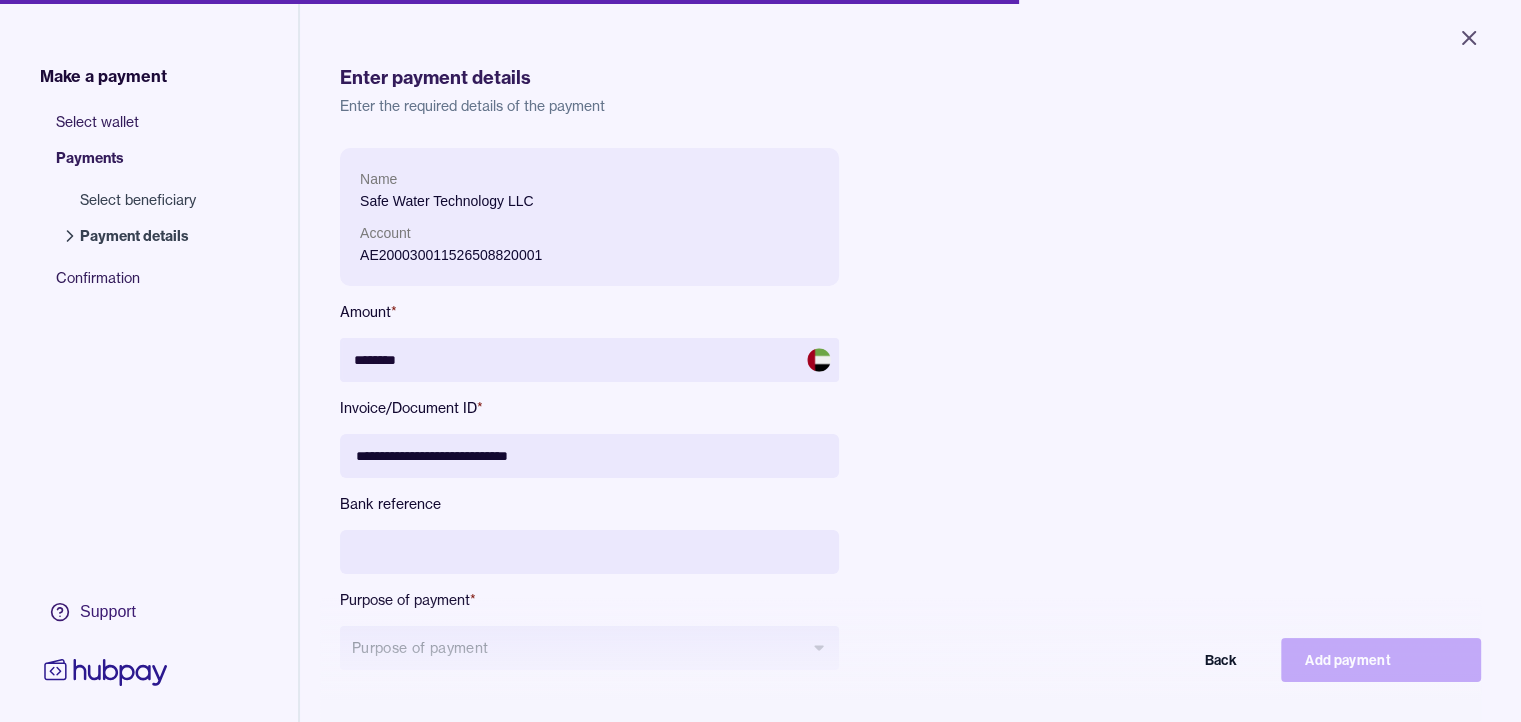 click on "**********" at bounding box center (589, 456) 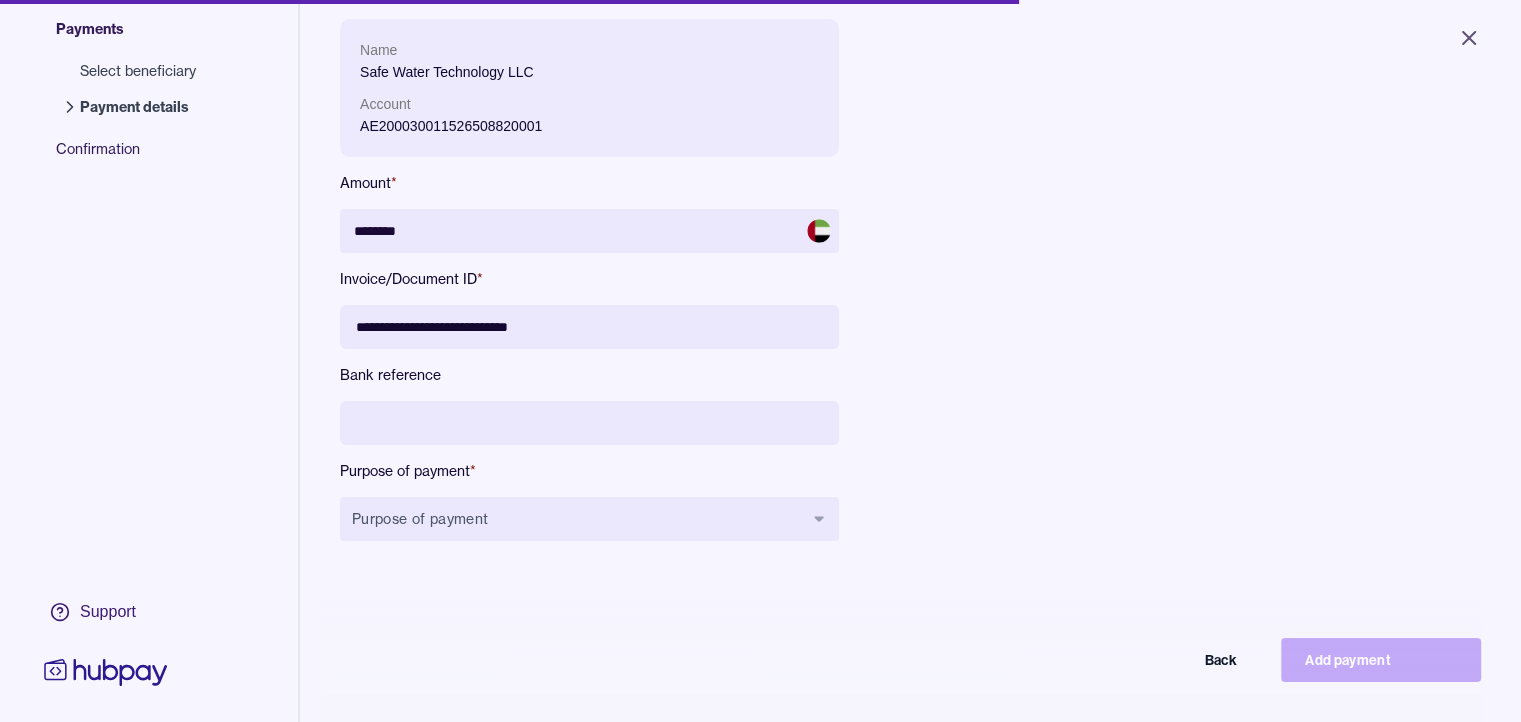 scroll, scrollTop: 283, scrollLeft: 0, axis: vertical 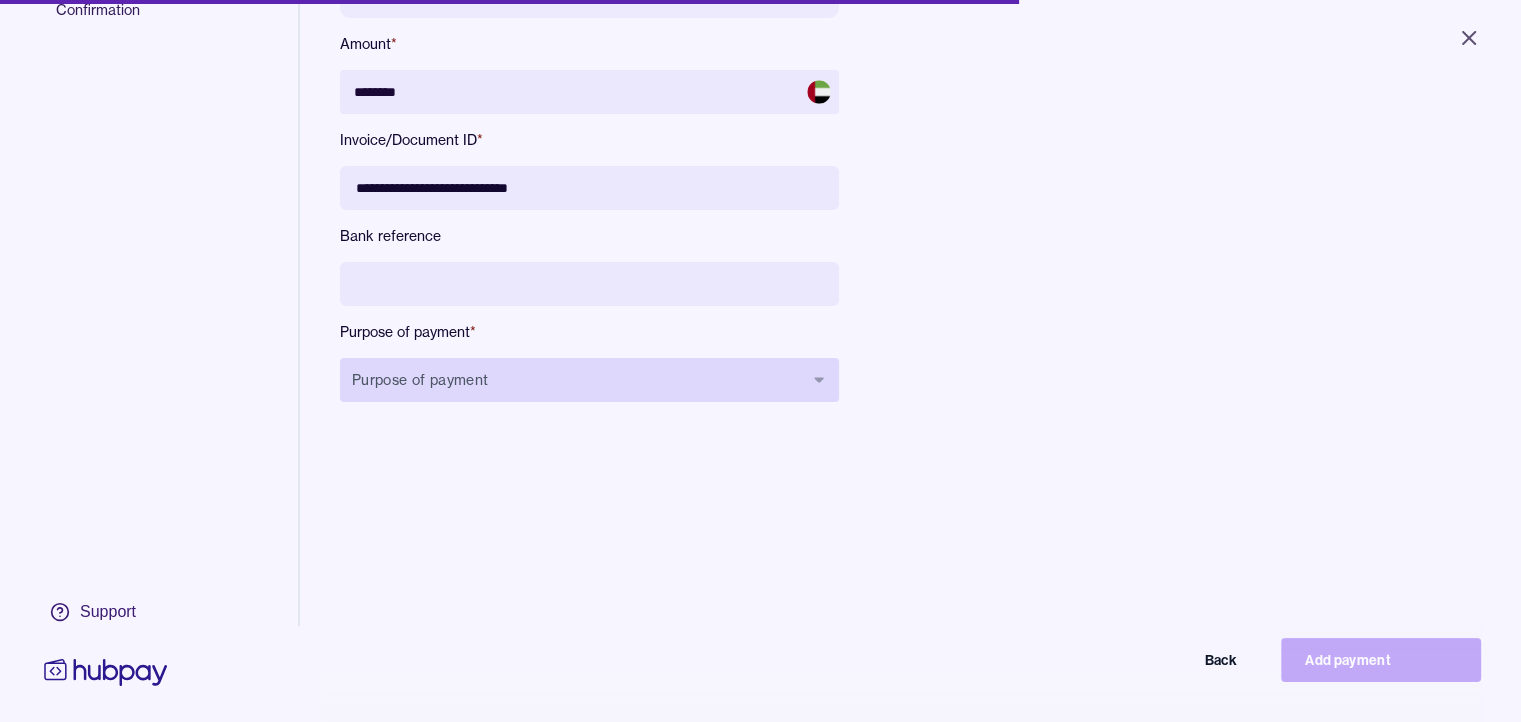 click on "Purpose of payment" at bounding box center [589, 380] 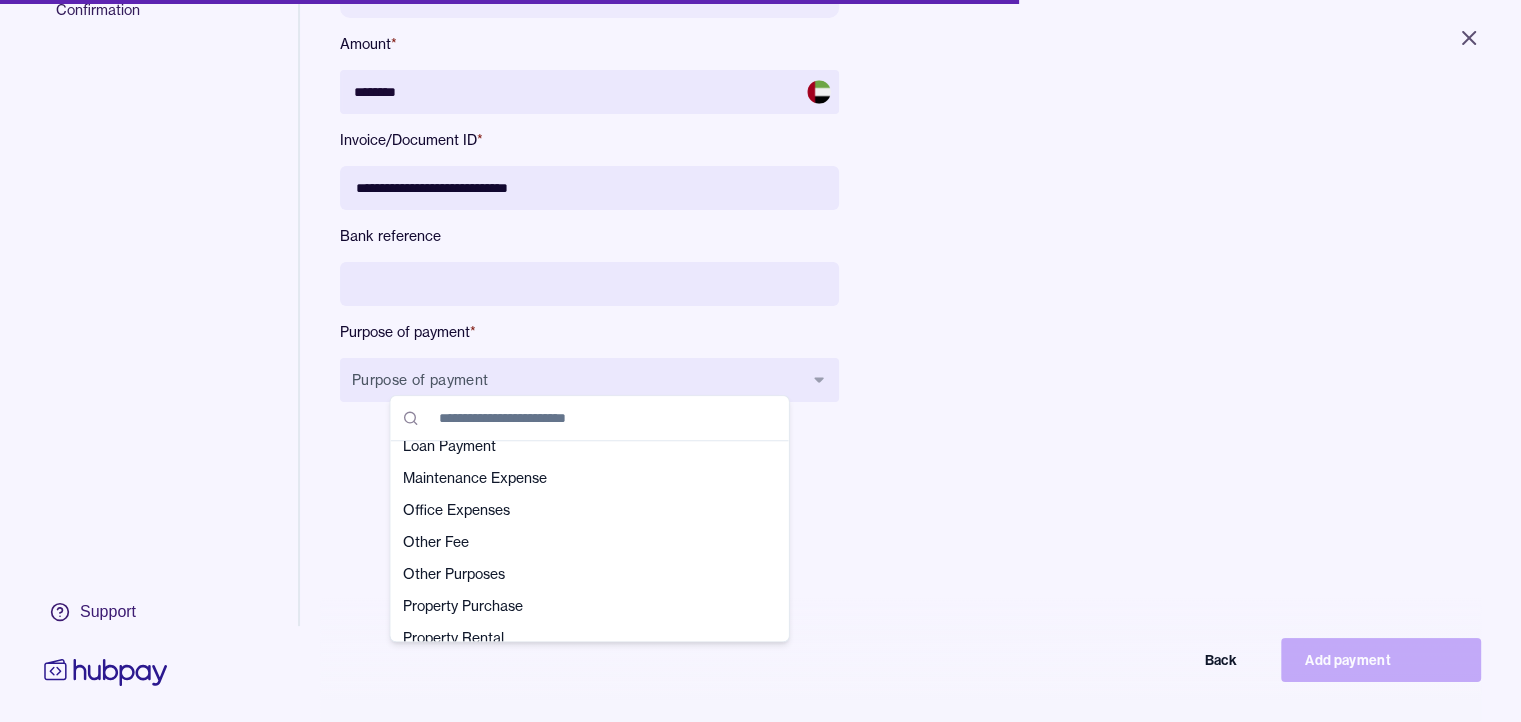 scroll, scrollTop: 400, scrollLeft: 0, axis: vertical 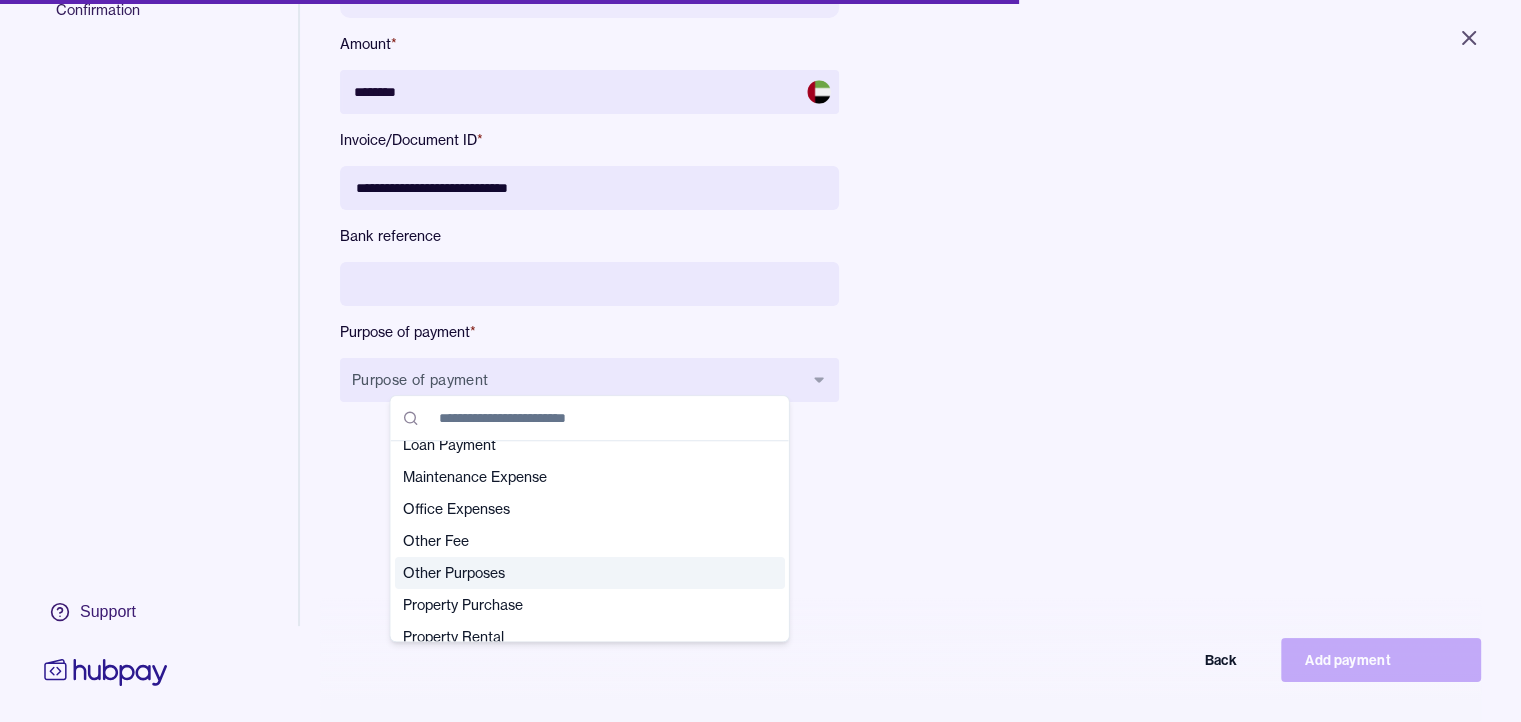 click on "Other Purposes" at bounding box center [578, 573] 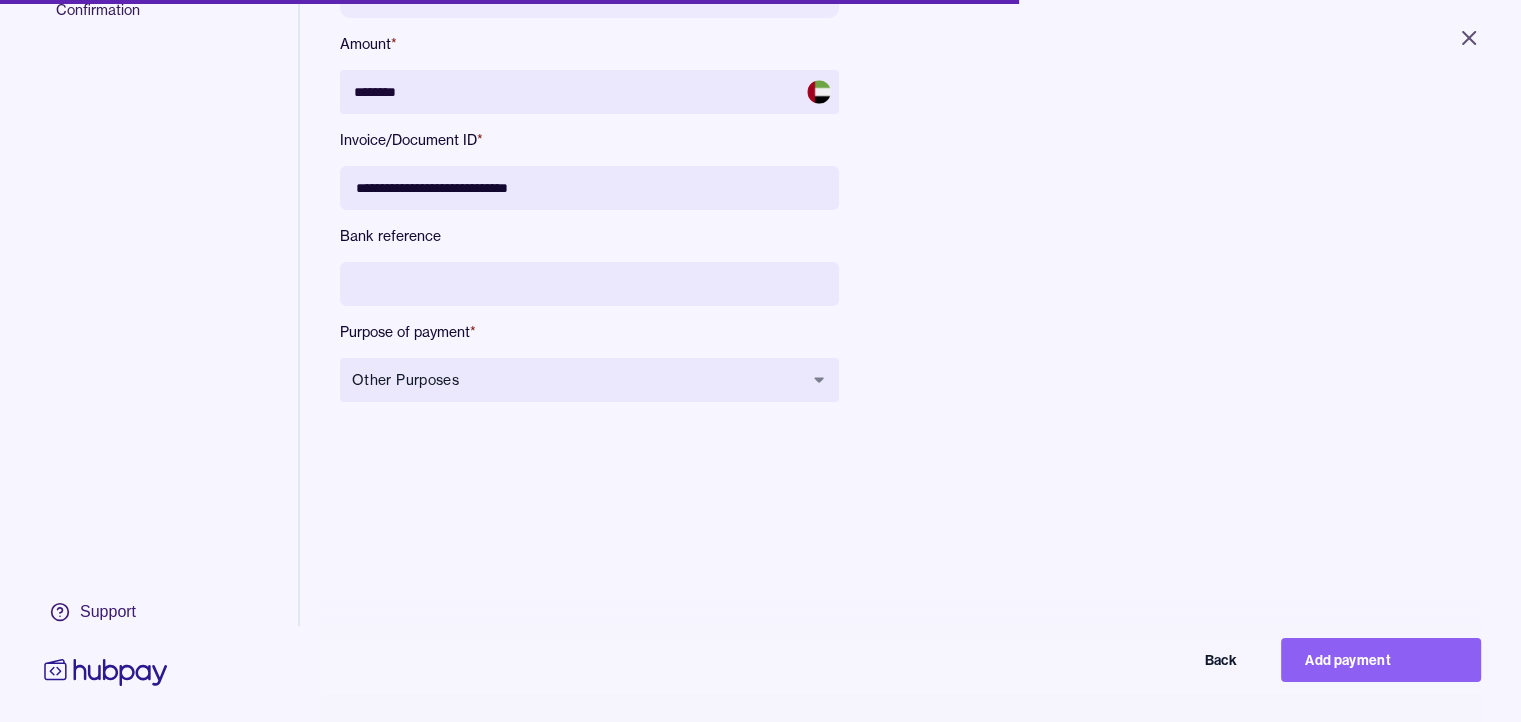 click on "**********" at bounding box center [910, 241] 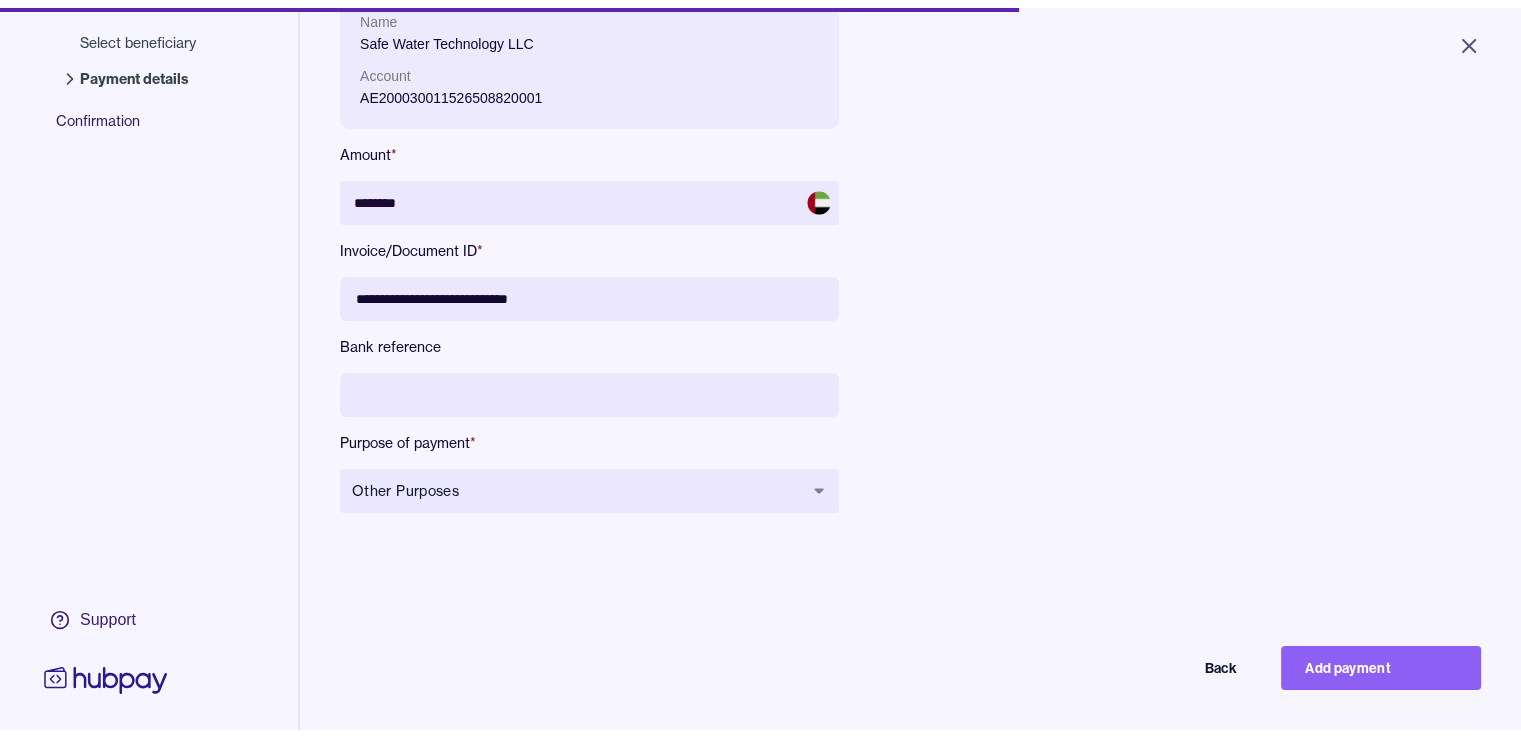 scroll, scrollTop: 283, scrollLeft: 0, axis: vertical 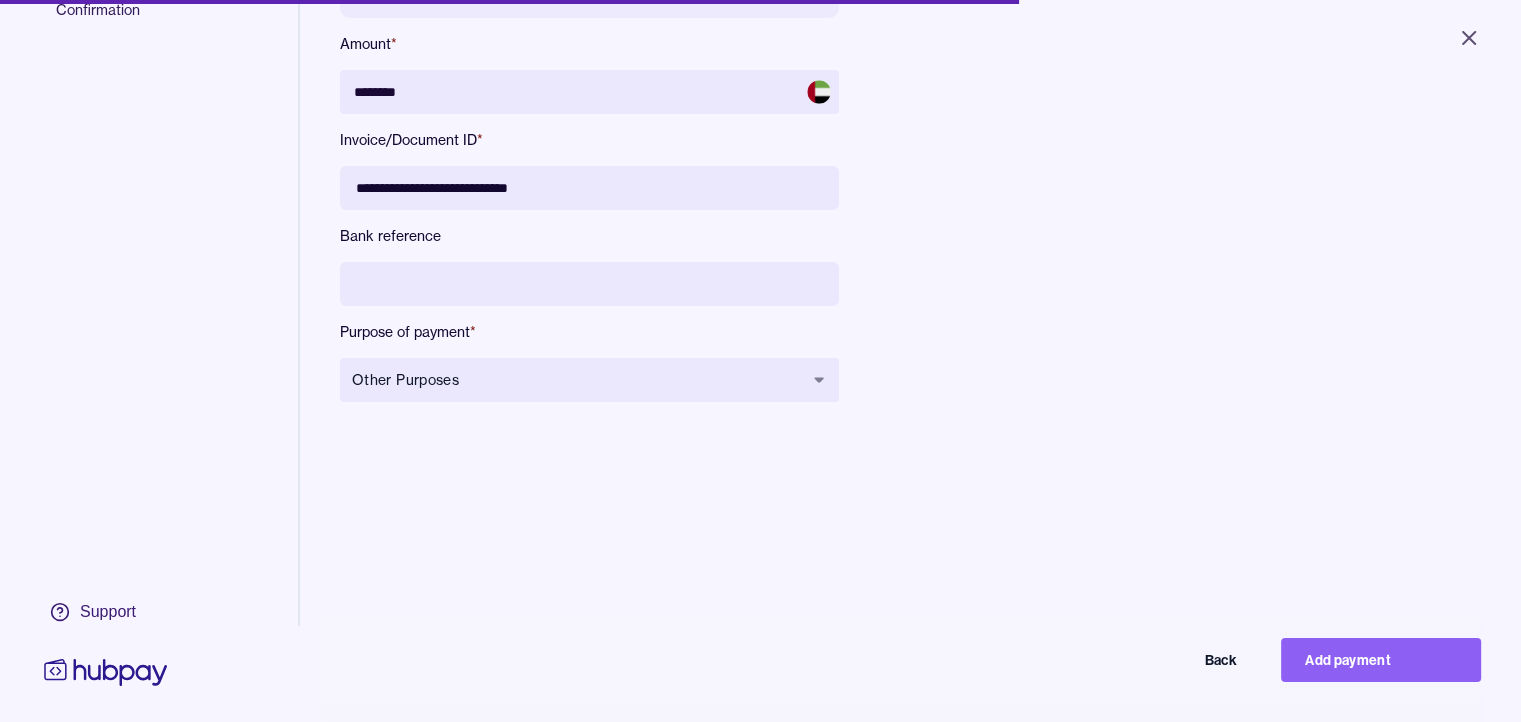 drag, startPoint x: 1382, startPoint y: 669, endPoint x: 1376, endPoint y: 692, distance: 23.769728 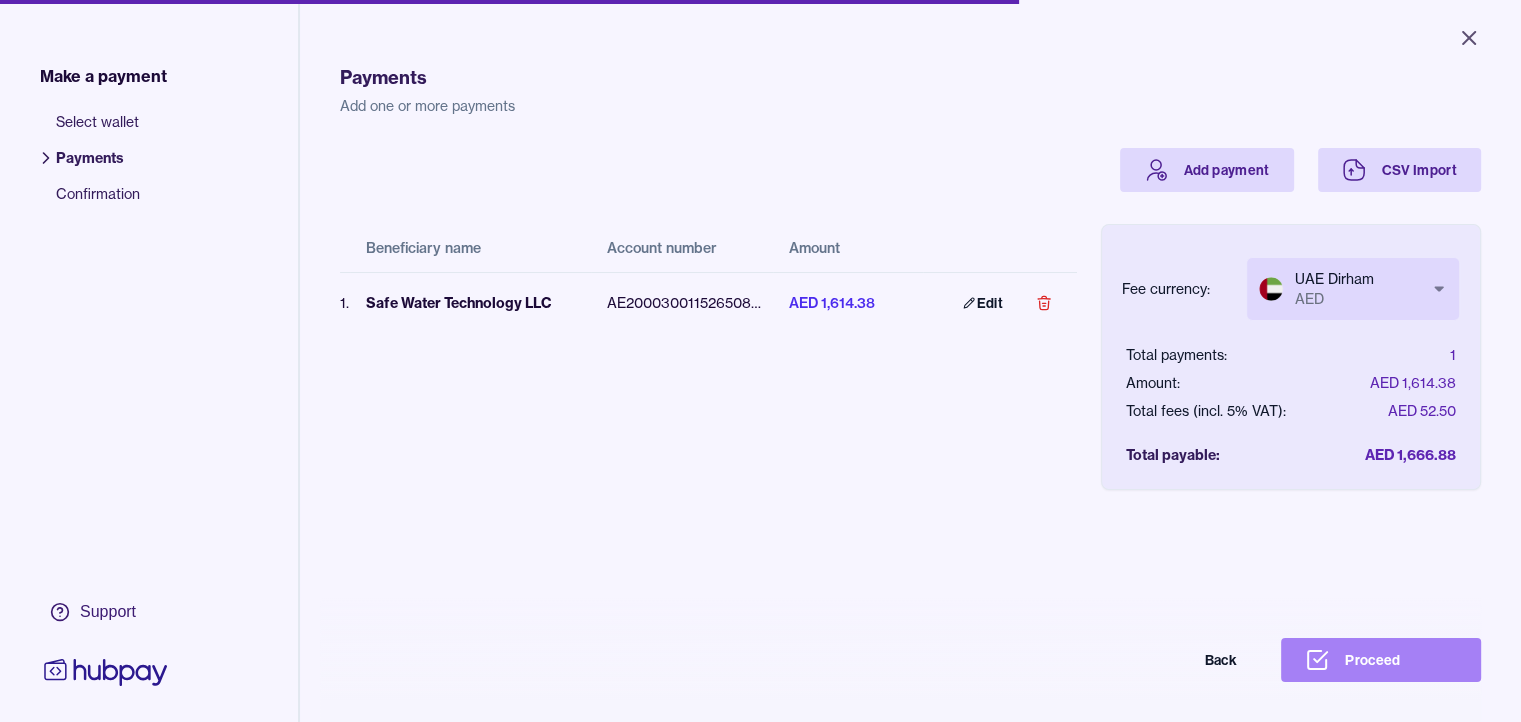 click on "Proceed" at bounding box center [1381, 660] 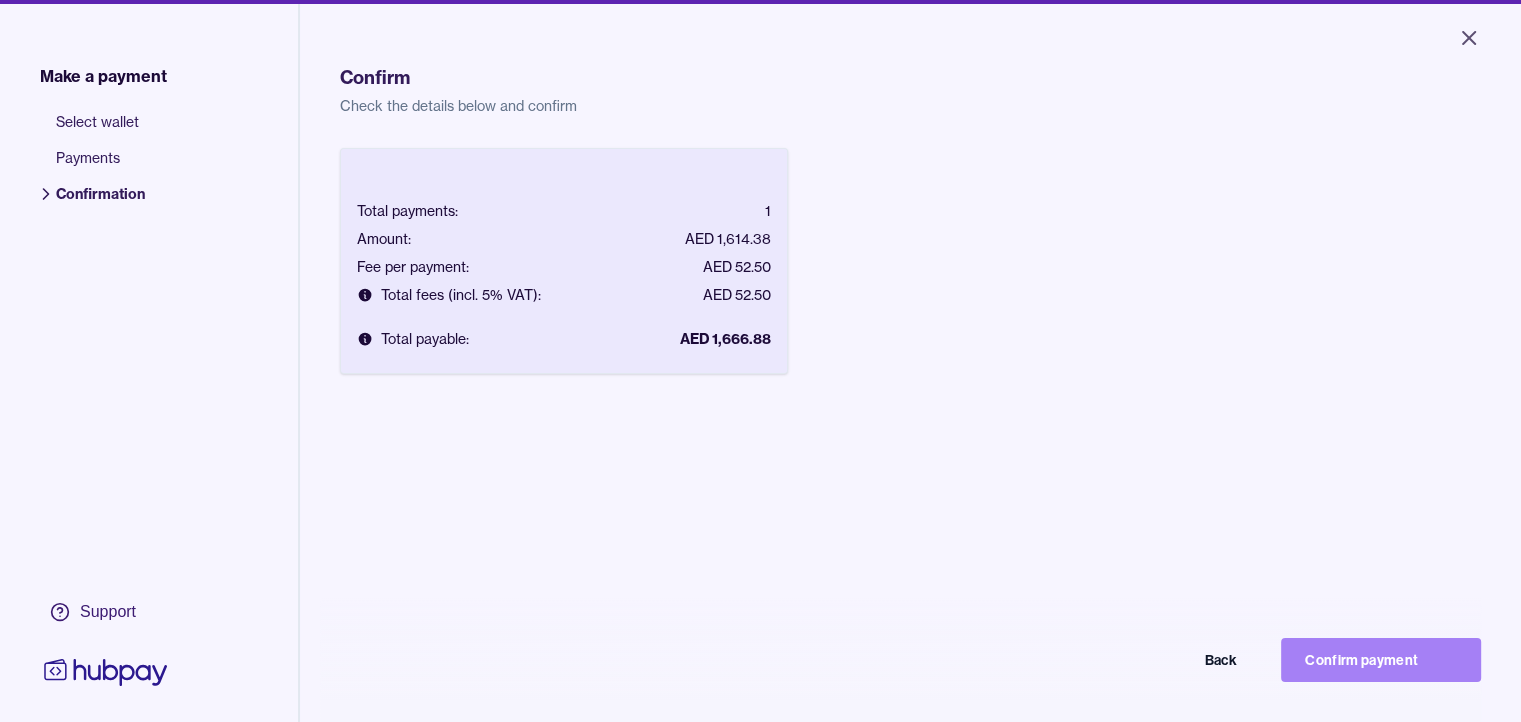 click on "Confirm payment" at bounding box center (1381, 660) 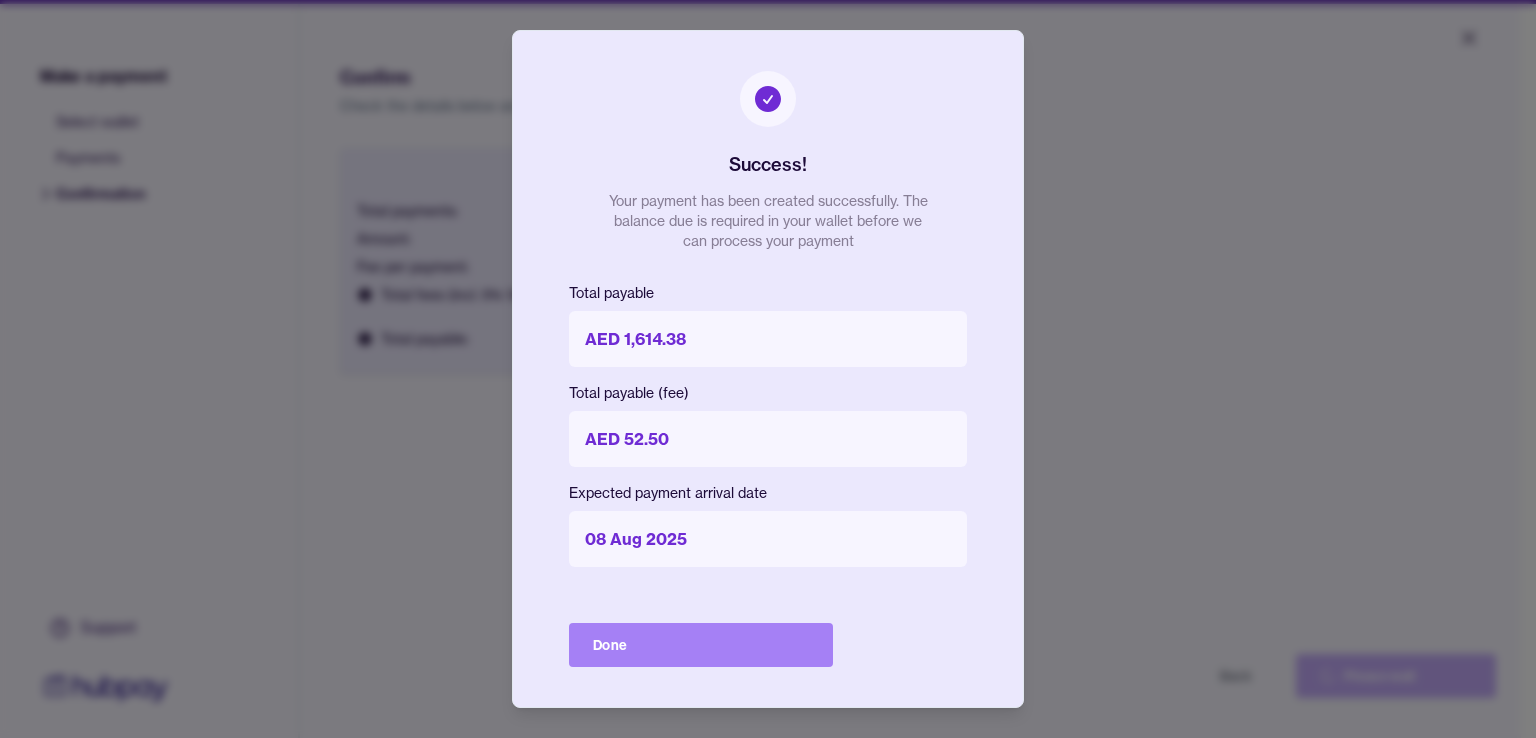 click on "Done" at bounding box center (701, 645) 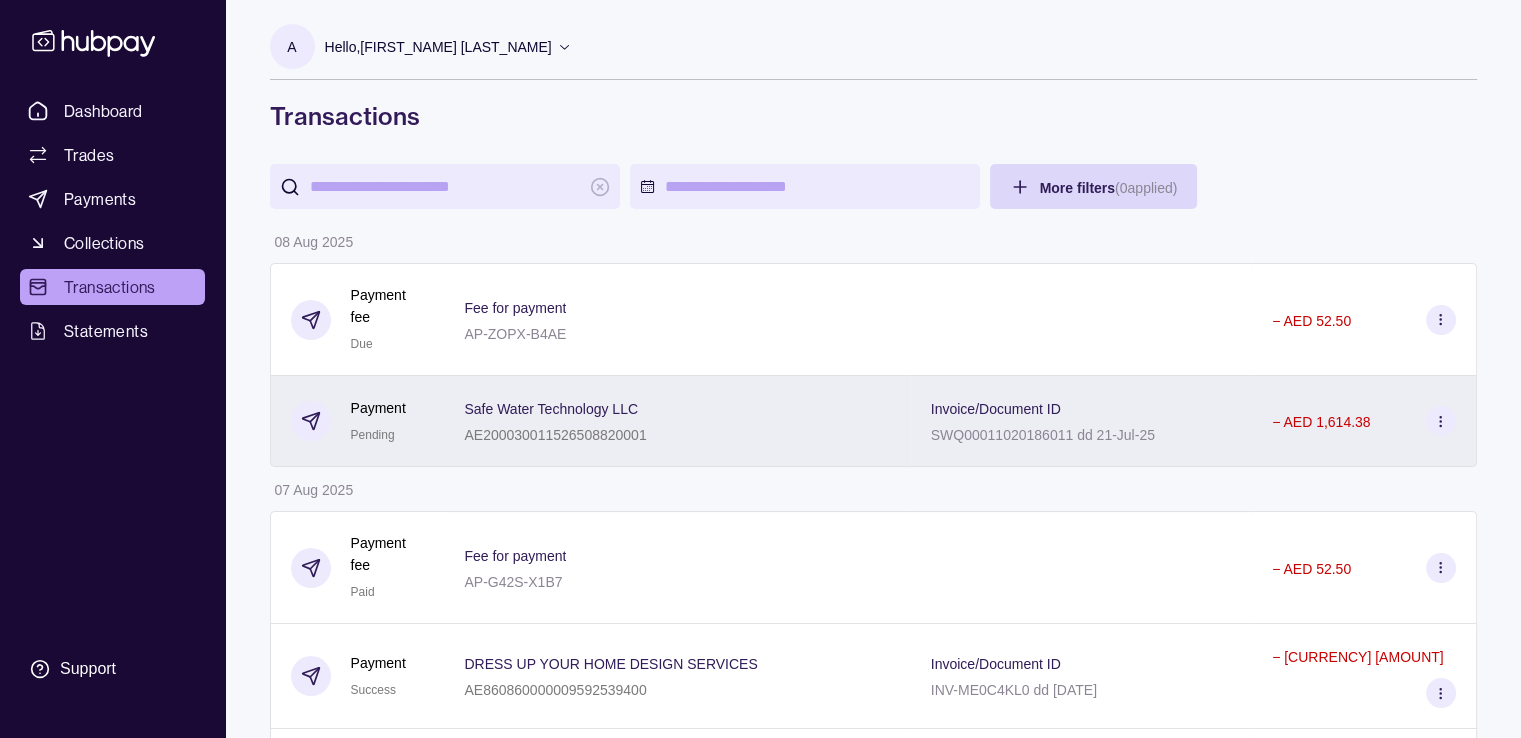 click 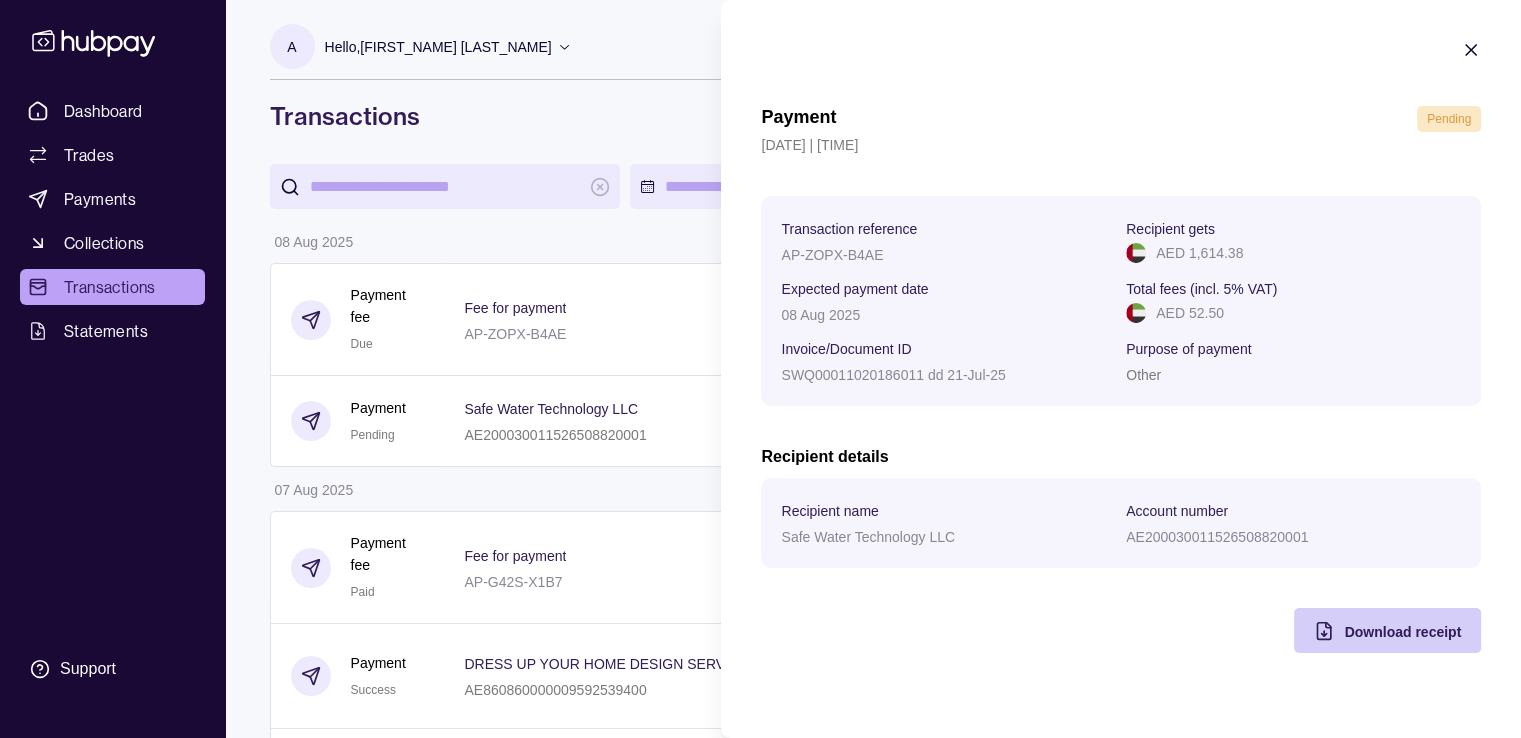 click on "Download receipt" at bounding box center [1372, 630] 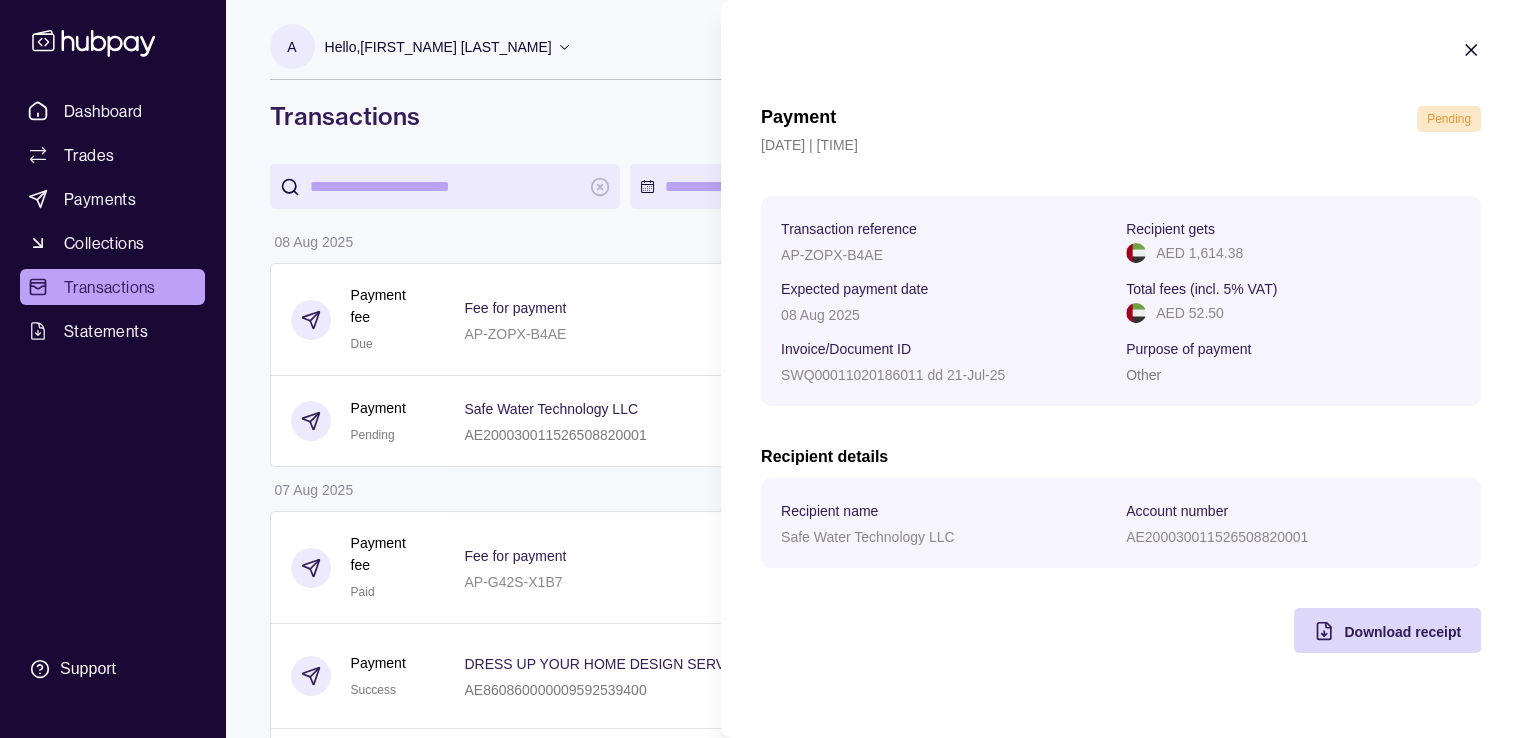 click on "Dashboard Trades Payments Collections Transactions Statements Support A Hello,  [FIRST_NAME] [LAST_NAME] Archway Investments Ltd Account Terms and conditions Privacy policy Sign out Transactions More filters  ( 0  applied) Details Amount [DATE] Payment fee Due Fee for payment [REFERENCE] −   [CURRENCY] [AMOUNT] Payment Pending Safe Water Technology LLC [ACCOUNT_NUMBER] Invoice/Document ID SWQ00011020186011 dd [DATE] −   [CURRENCY] [AMOUNT] [DATE] Payment fee Paid Fee for payment [REFERENCE] −   [CURRENCY] [AMOUNT] Payment Success DRESS UP YOUR HOME DESIGN SERVICES [ACCOUNT_NUMBER] Invoice/Document ID INV-ME0C4KL0 dd [DATE] −   [CURRENCY] [AMOUNT] Payment fee Paid Fee for payment [REFERENCE] −   [CURRENCY] [AMOUNT] Payment Success SORS REFLECTIVE, ENAMELLED & INSULANT GLASS PRODUCTION CO.L.L.C. [ACCOUNT_NUMBER] Invoice/Document ID Inv SGPI_00890 dd [DATE] −   [CURRENCY] [AMOUNT] [DATE] Payment fee Paid Fee for payment [REFERENCE] −   [CURRENCY] [AMOUNT] Payment Success BETA TECHNOLOGIES (DIFC) LIMITED −   Paid" at bounding box center [760, 3749] 